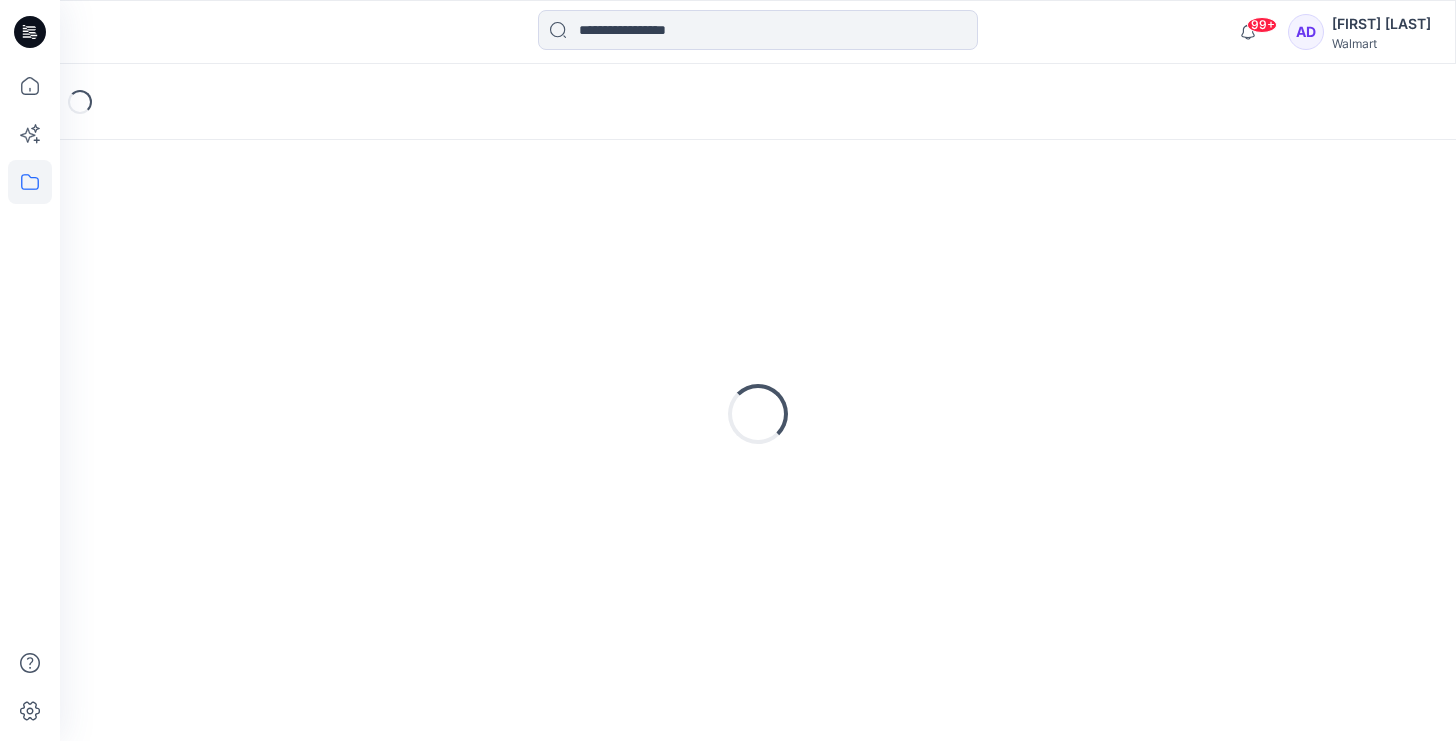 scroll, scrollTop: 0, scrollLeft: 0, axis: both 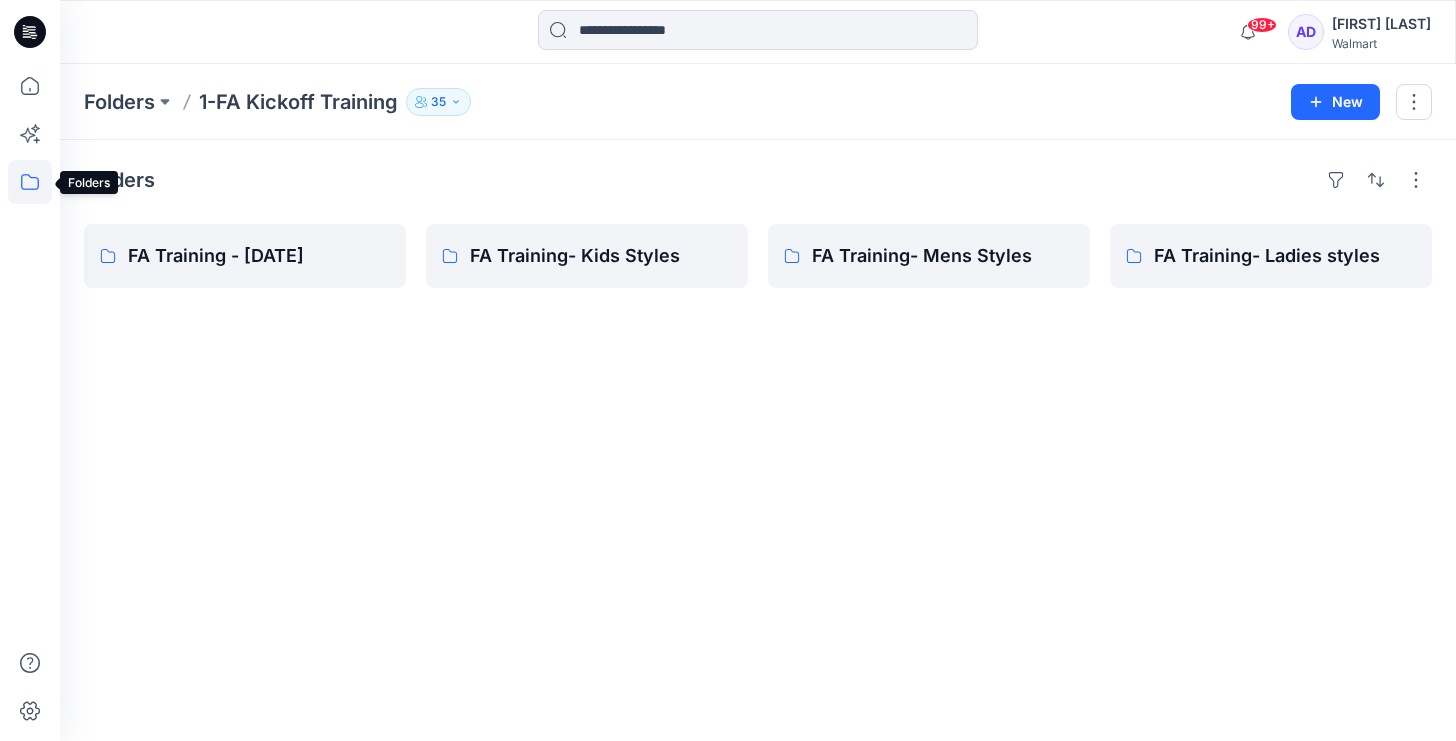 click 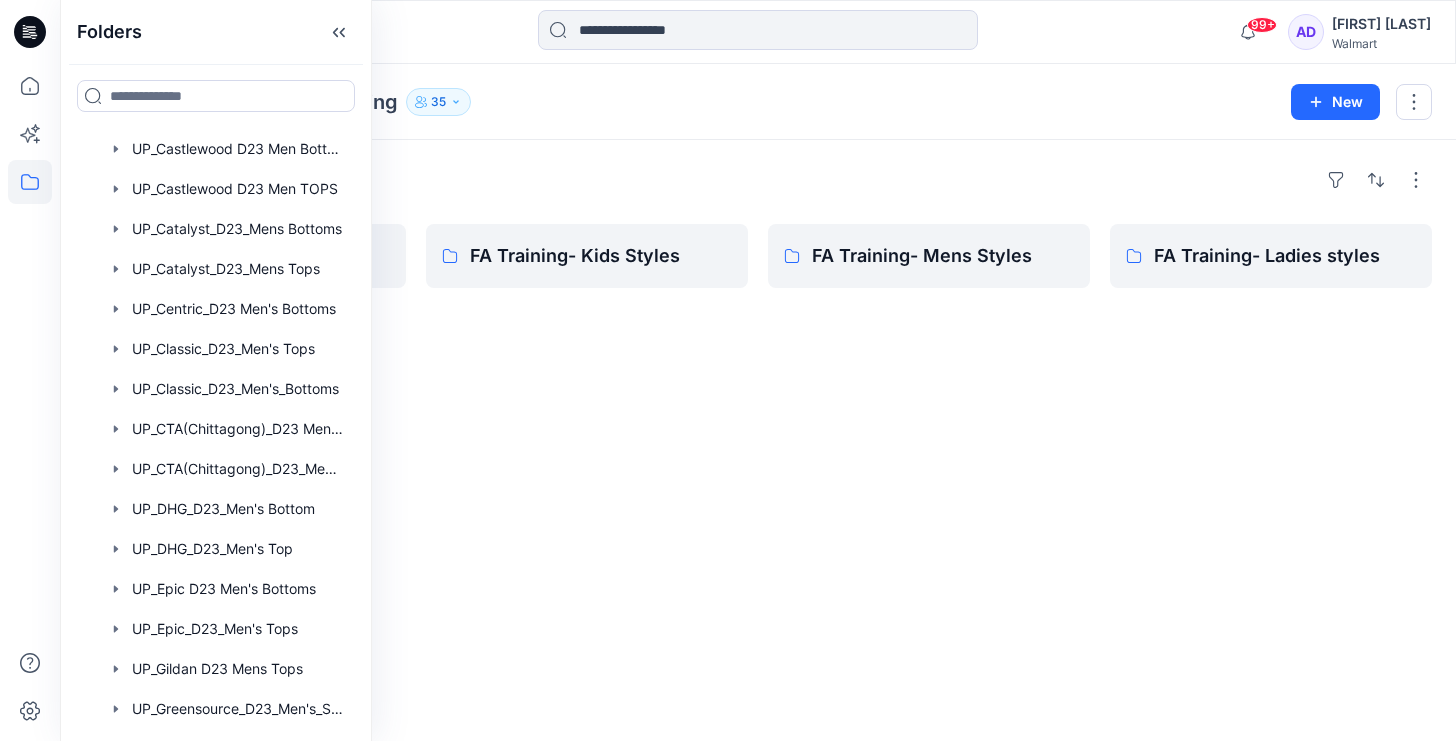 scroll, scrollTop: 762, scrollLeft: 0, axis: vertical 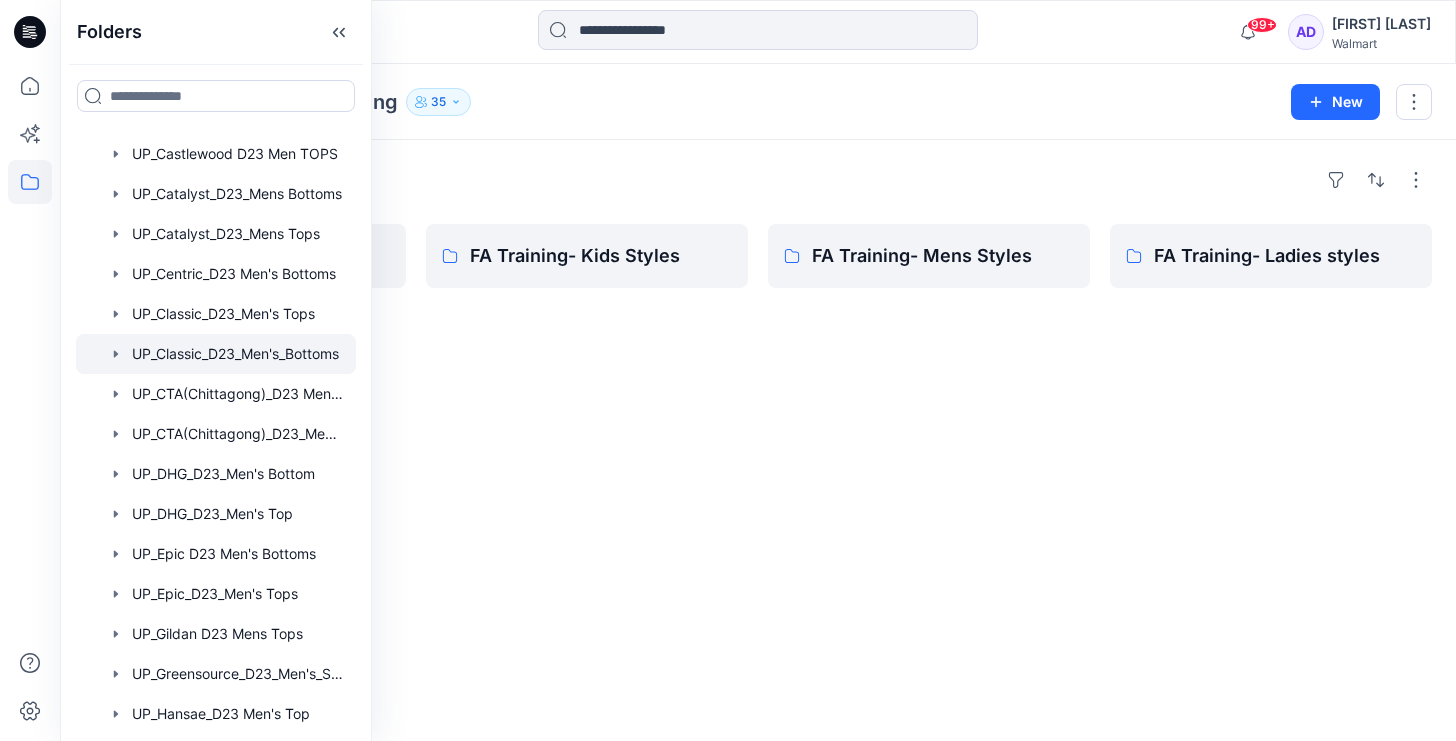 click at bounding box center (216, 354) 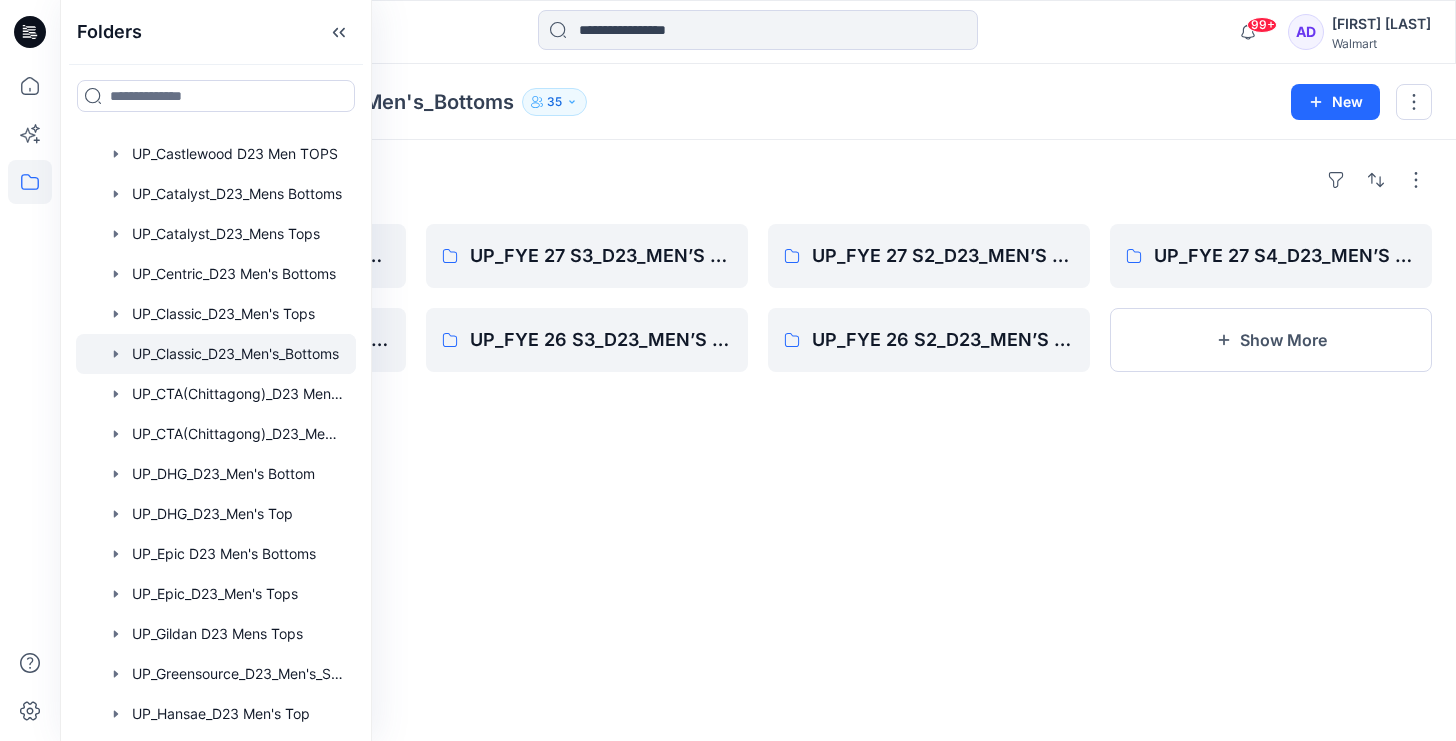 click on "Folders" at bounding box center [758, 180] 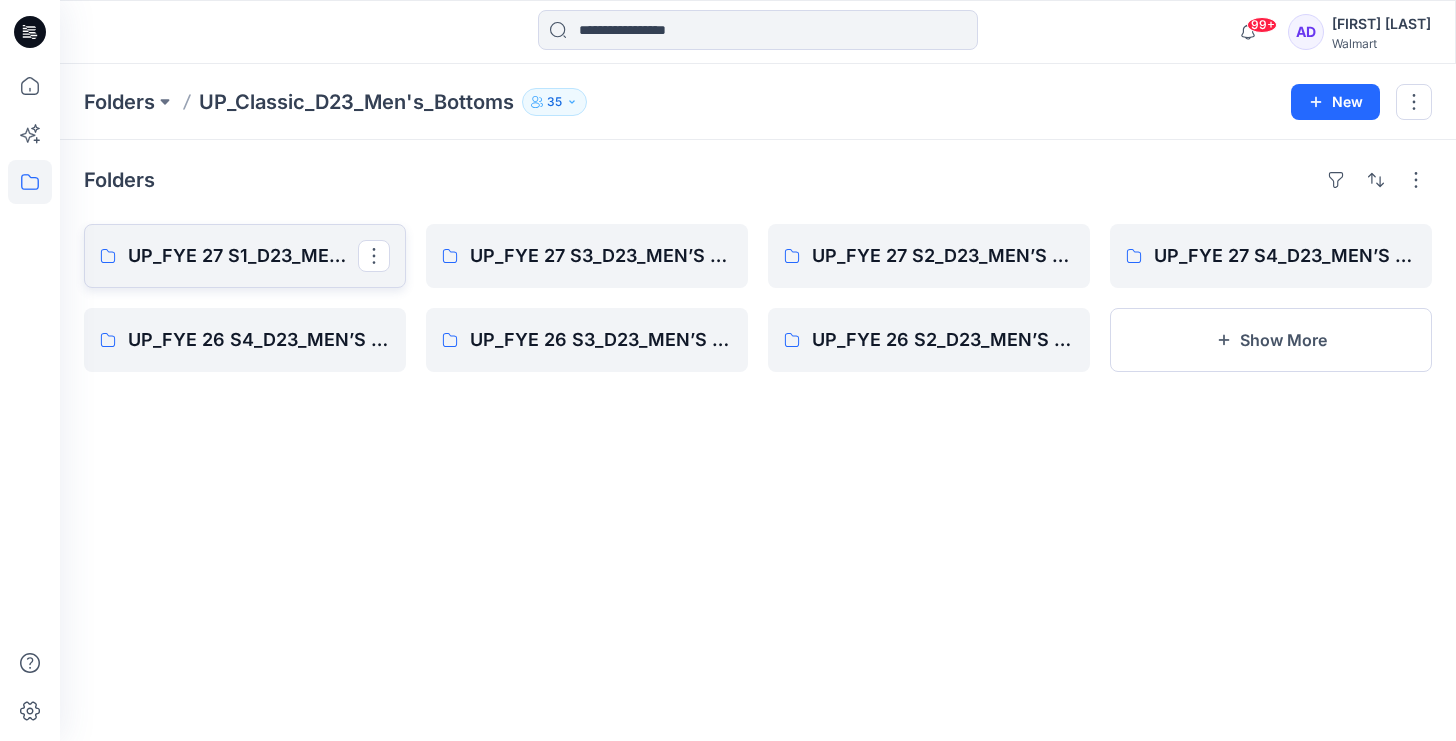 click on "UP_FYE 27 S1_D23_MEN’S BOTTOMS CLASSIC" at bounding box center (243, 256) 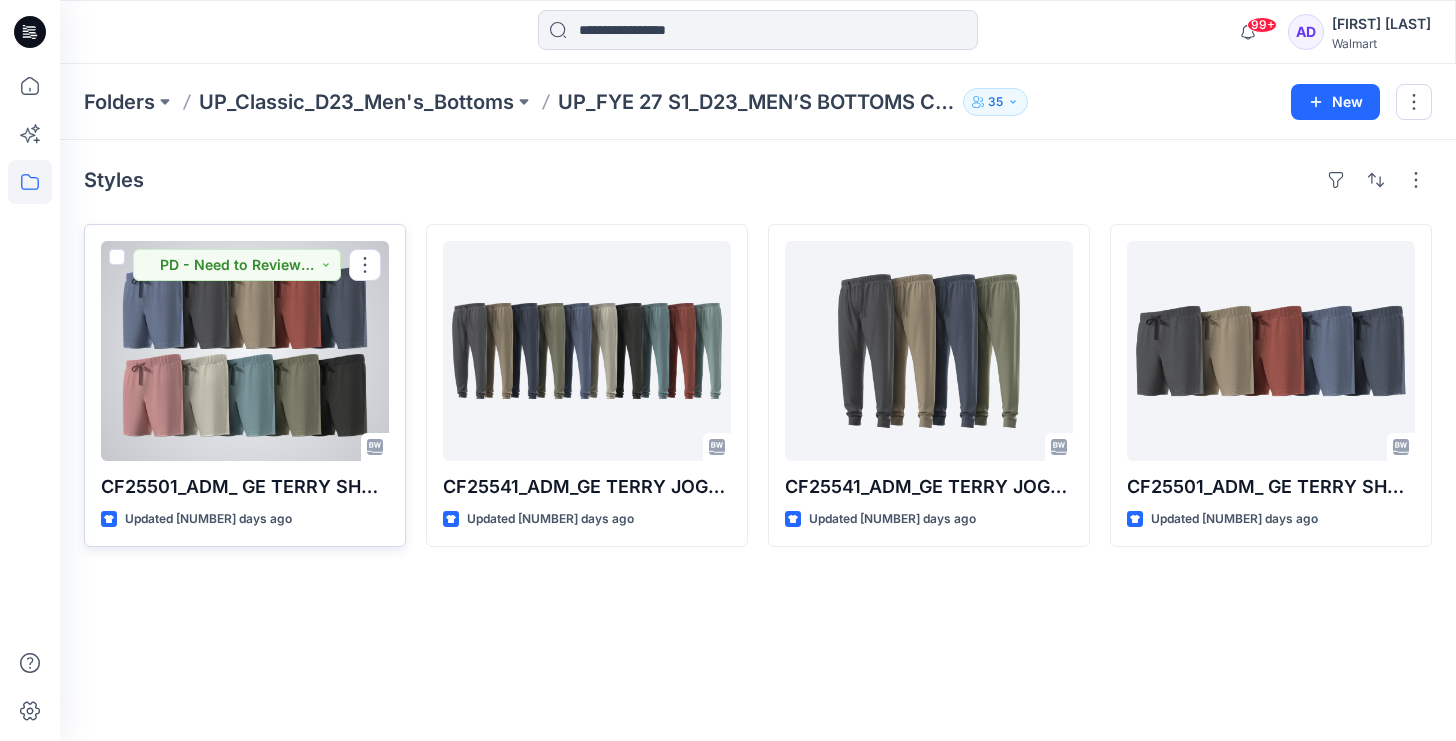 click at bounding box center (245, 351) 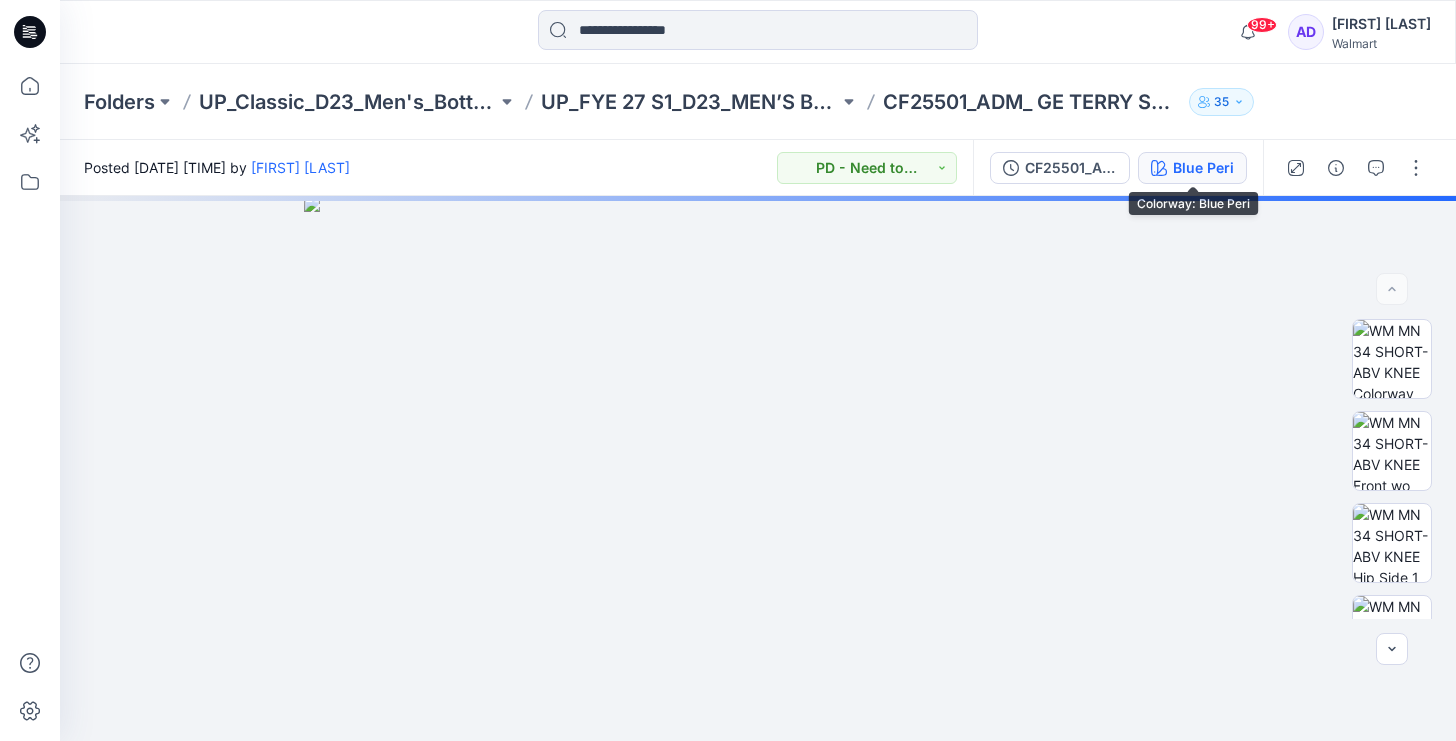 click 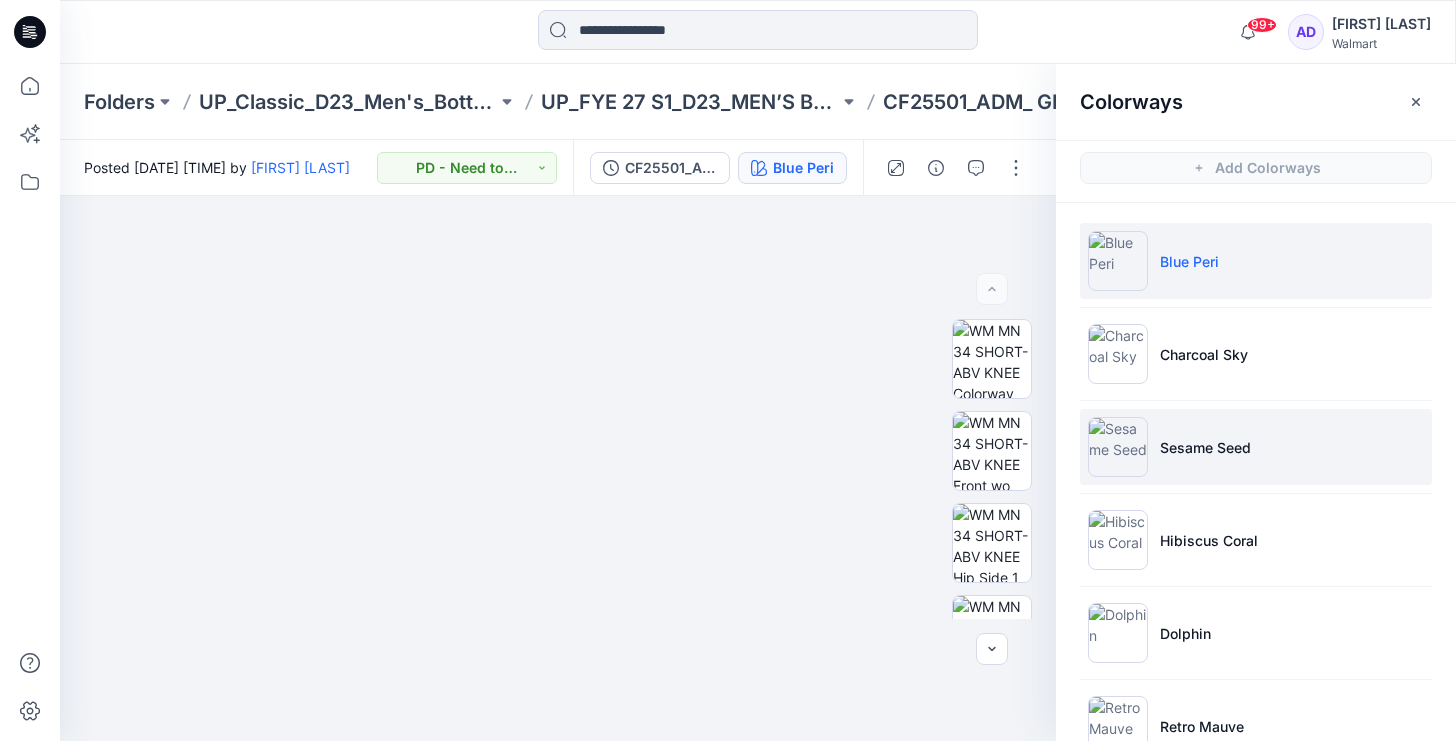 scroll, scrollTop: 274, scrollLeft: 0, axis: vertical 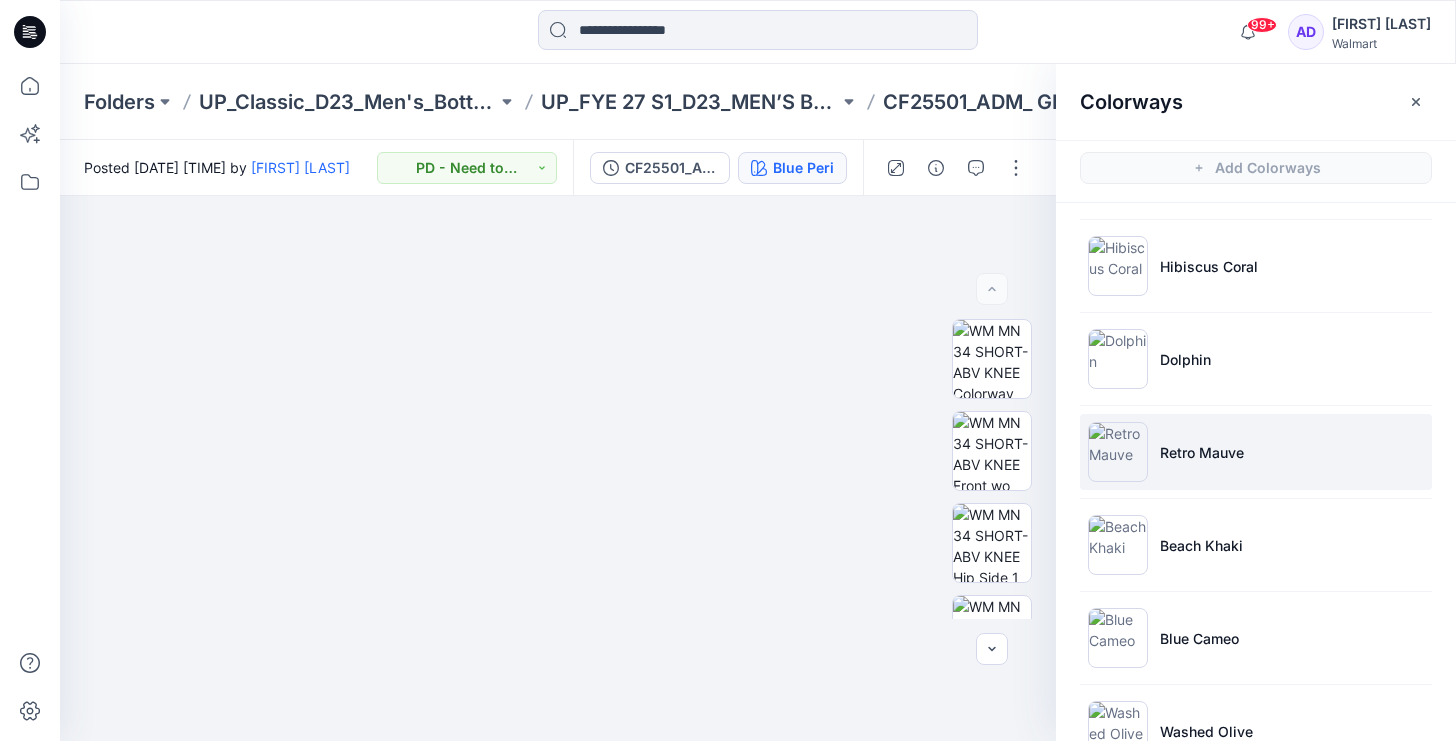 click on "Retro Mauve" at bounding box center (1202, 452) 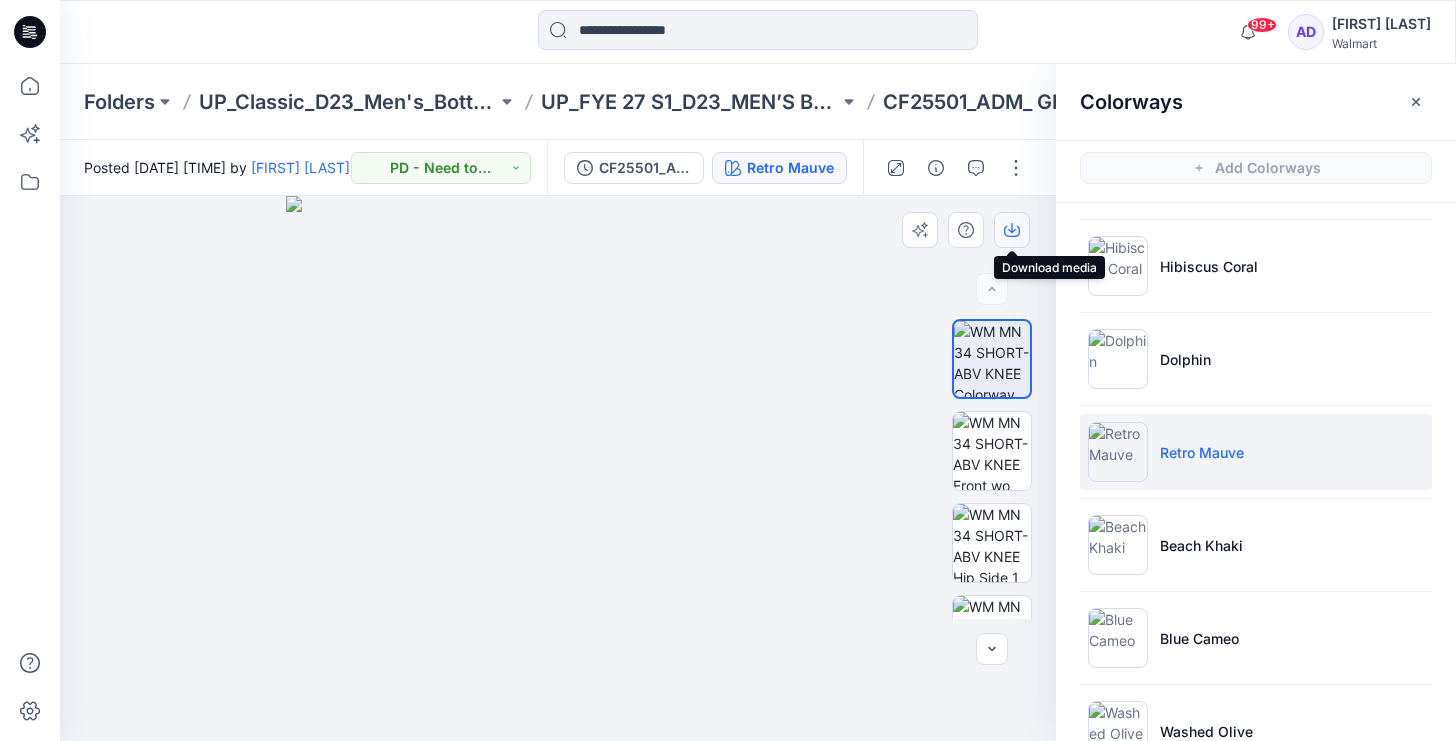 click 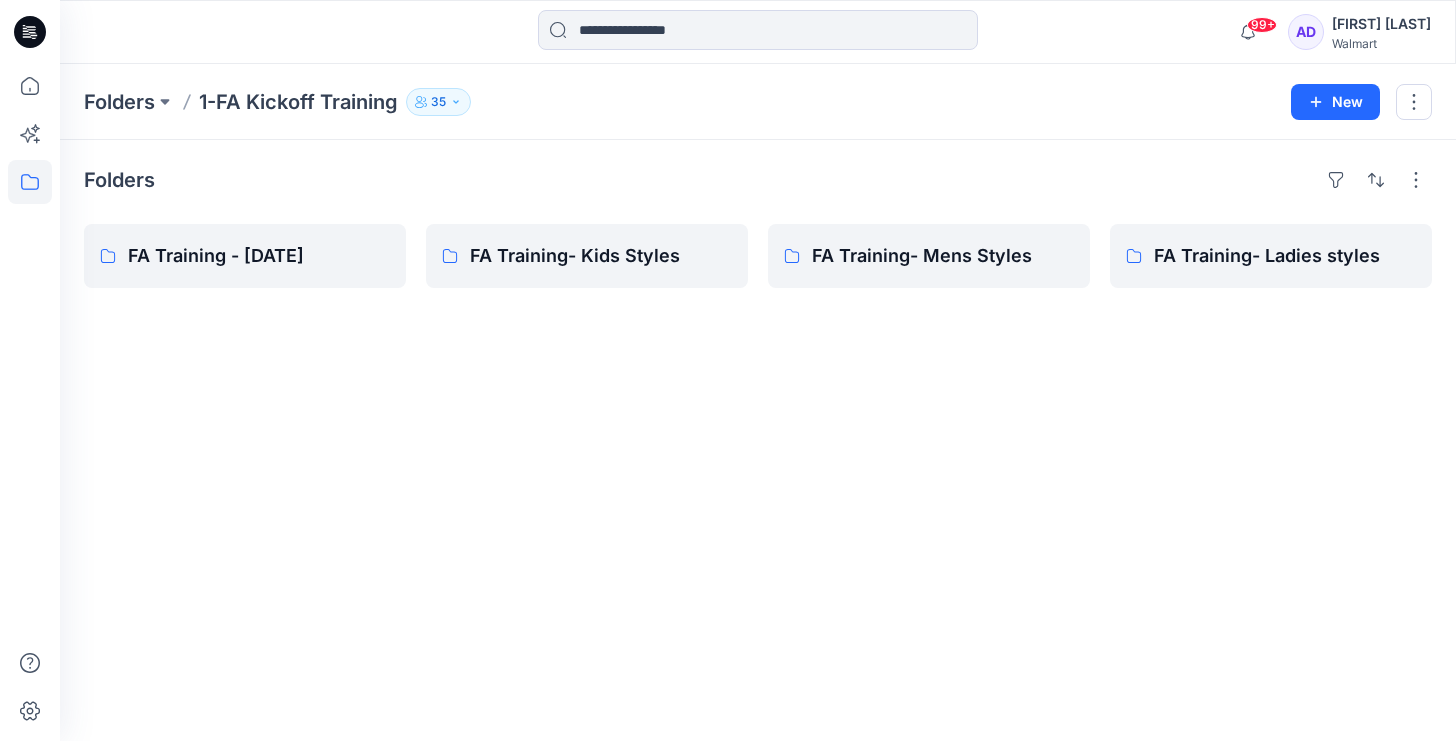 click 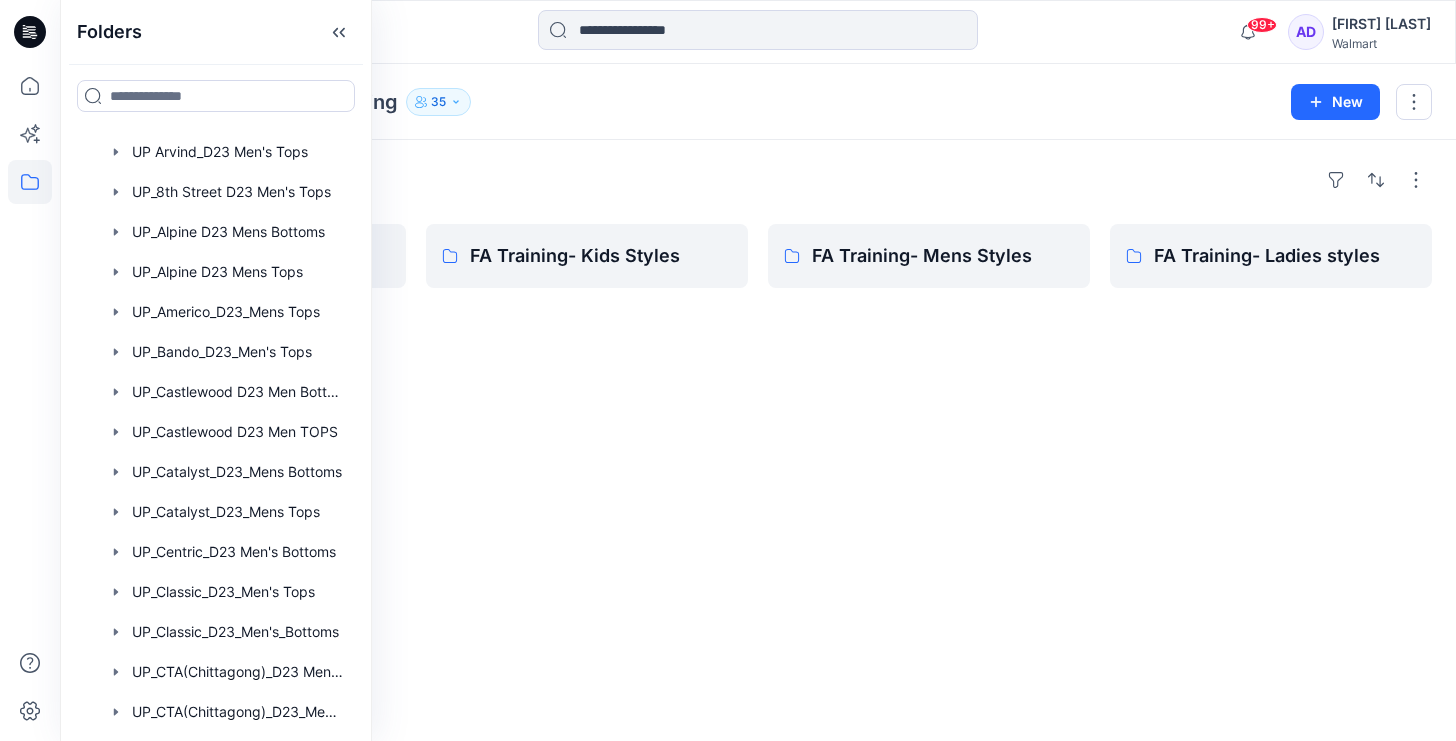 scroll, scrollTop: 481, scrollLeft: 0, axis: vertical 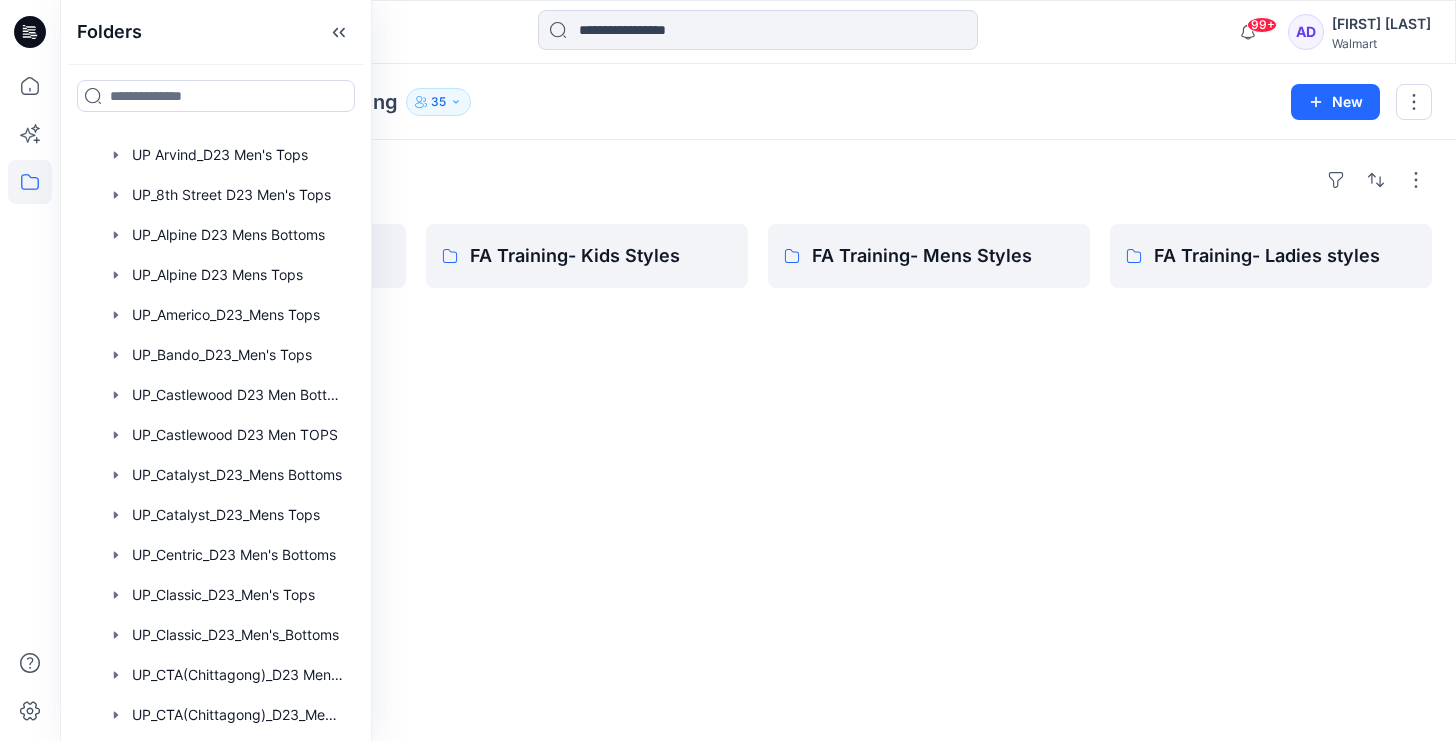 click at bounding box center (216, 595) 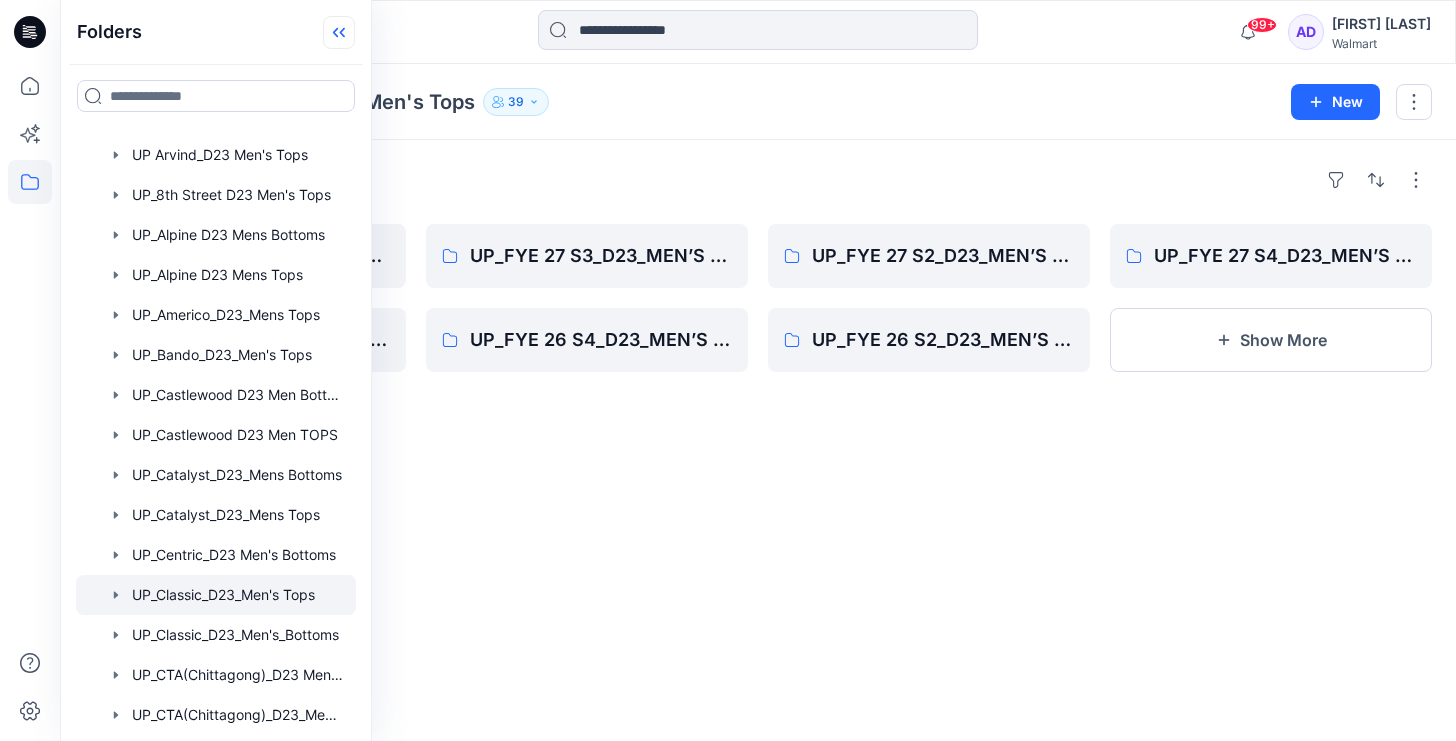 click 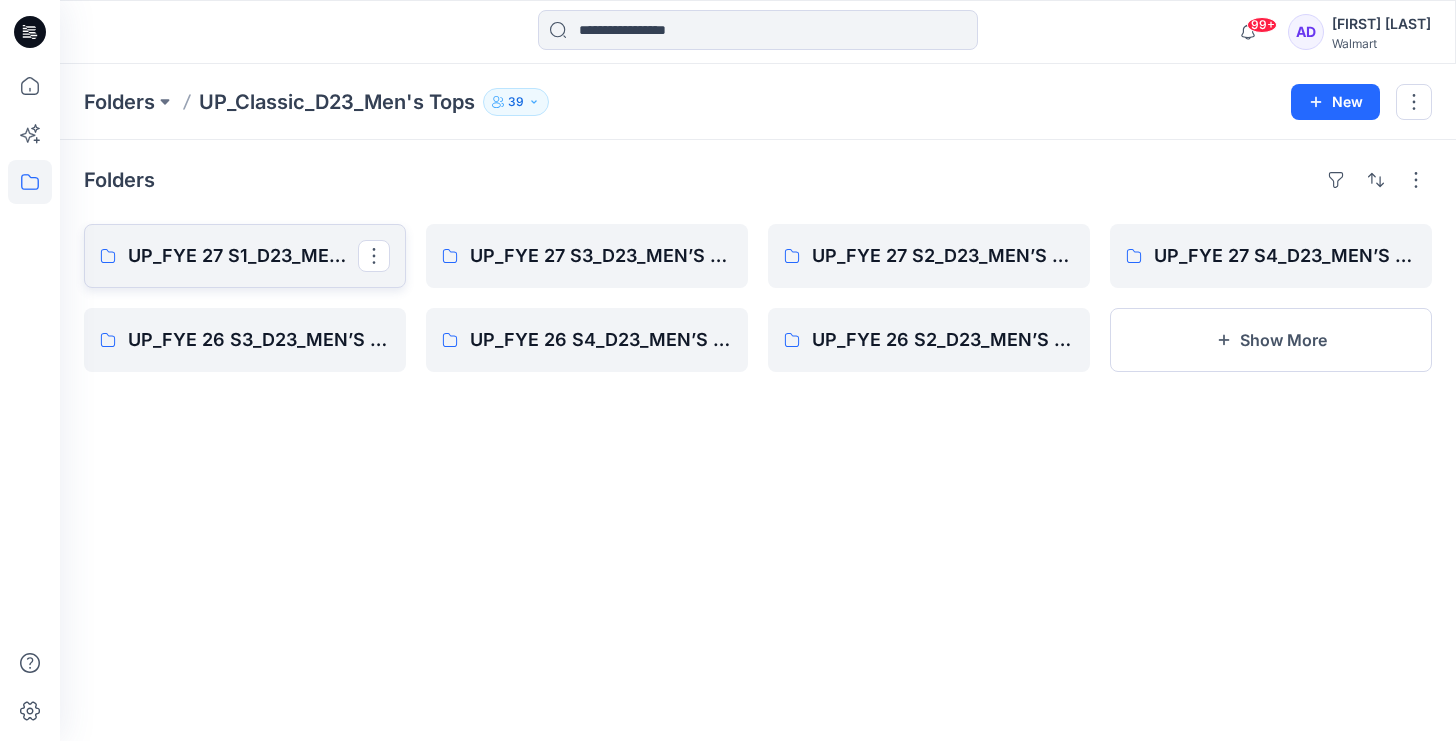 click on "UP_FYE 27 S1_D23_MEN’S TOP CLASSIC" at bounding box center [243, 256] 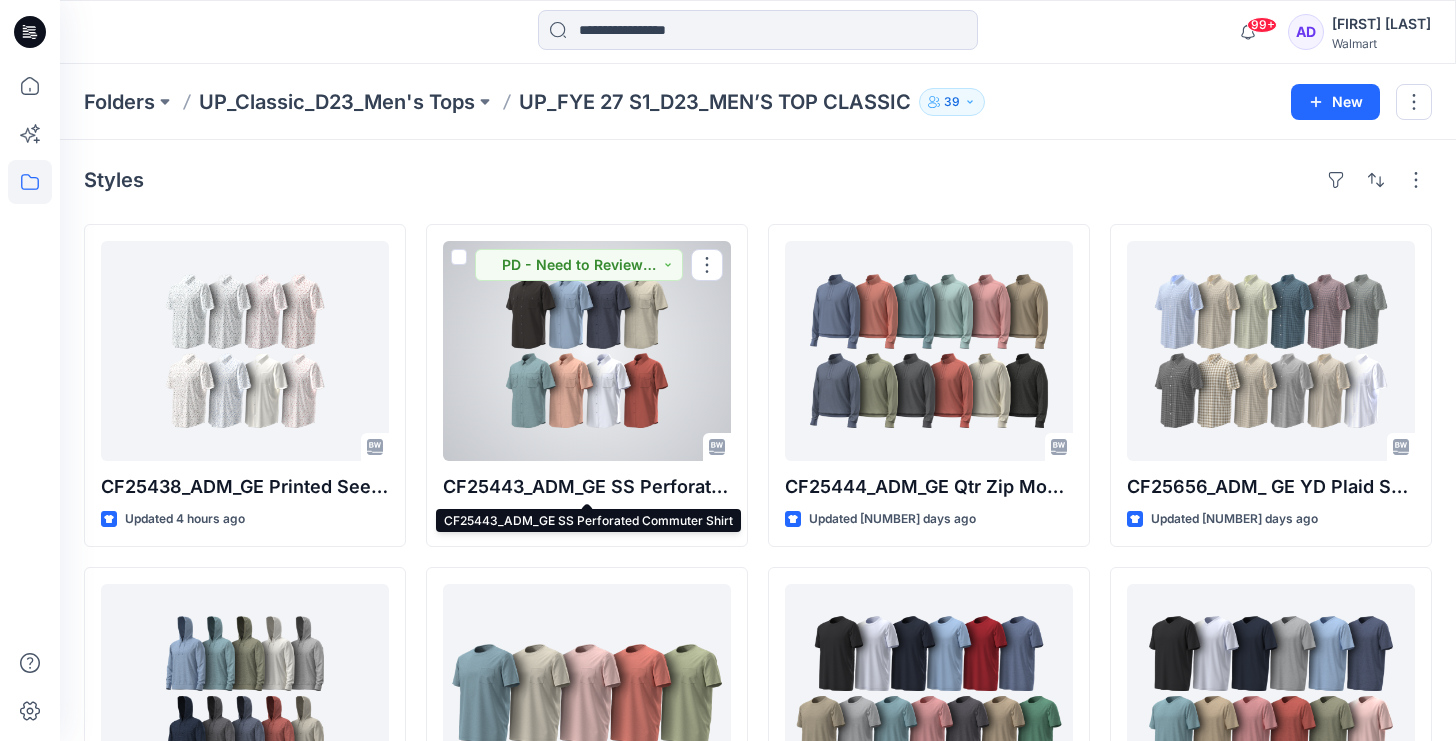 scroll, scrollTop: 7, scrollLeft: 0, axis: vertical 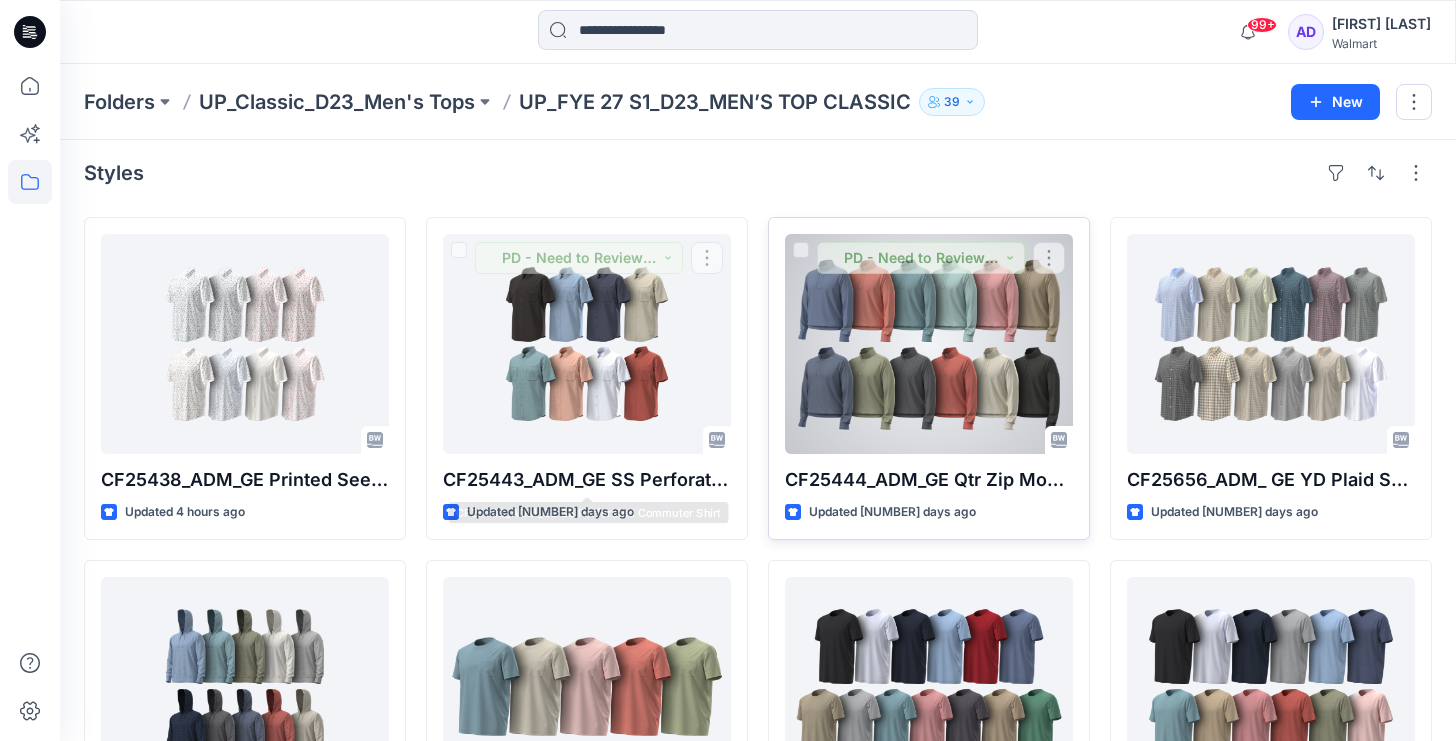 click at bounding box center [929, 344] 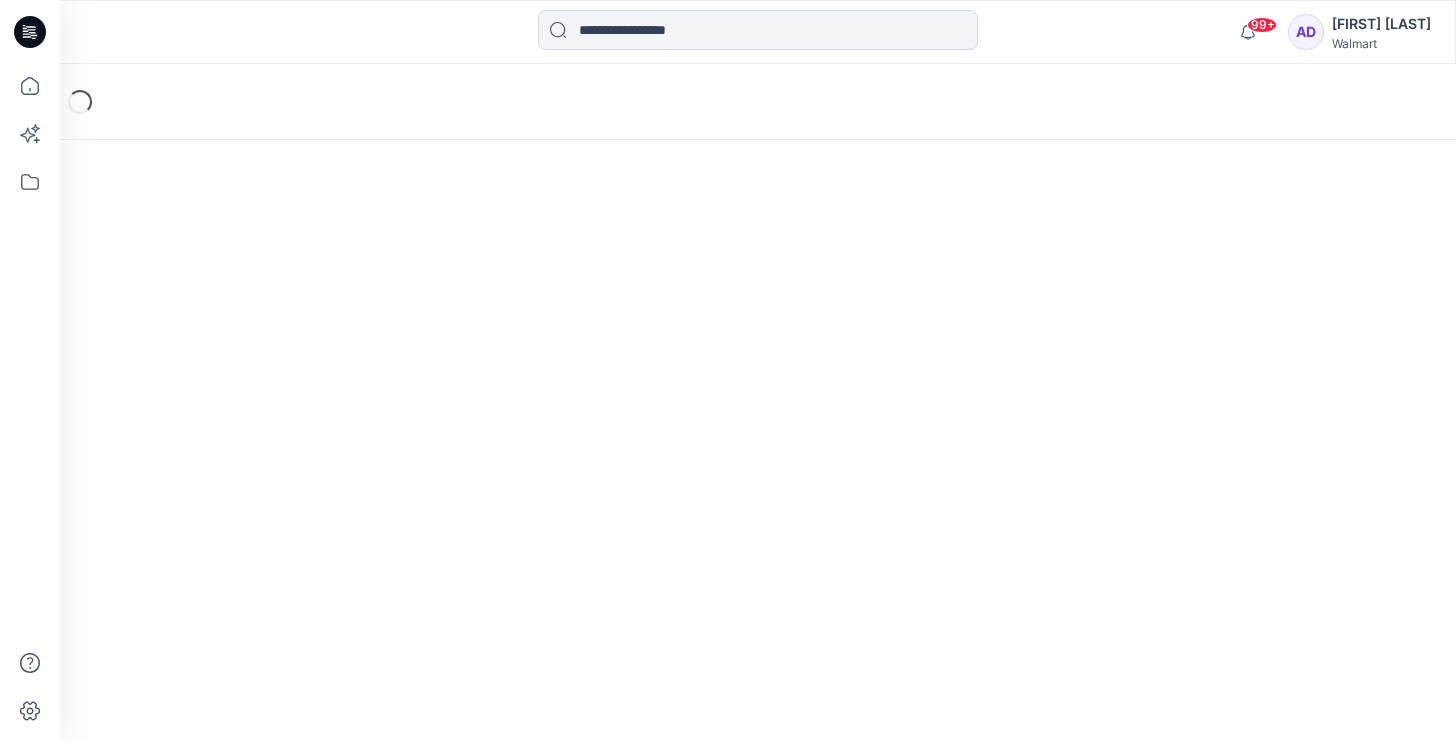 scroll, scrollTop: 0, scrollLeft: 0, axis: both 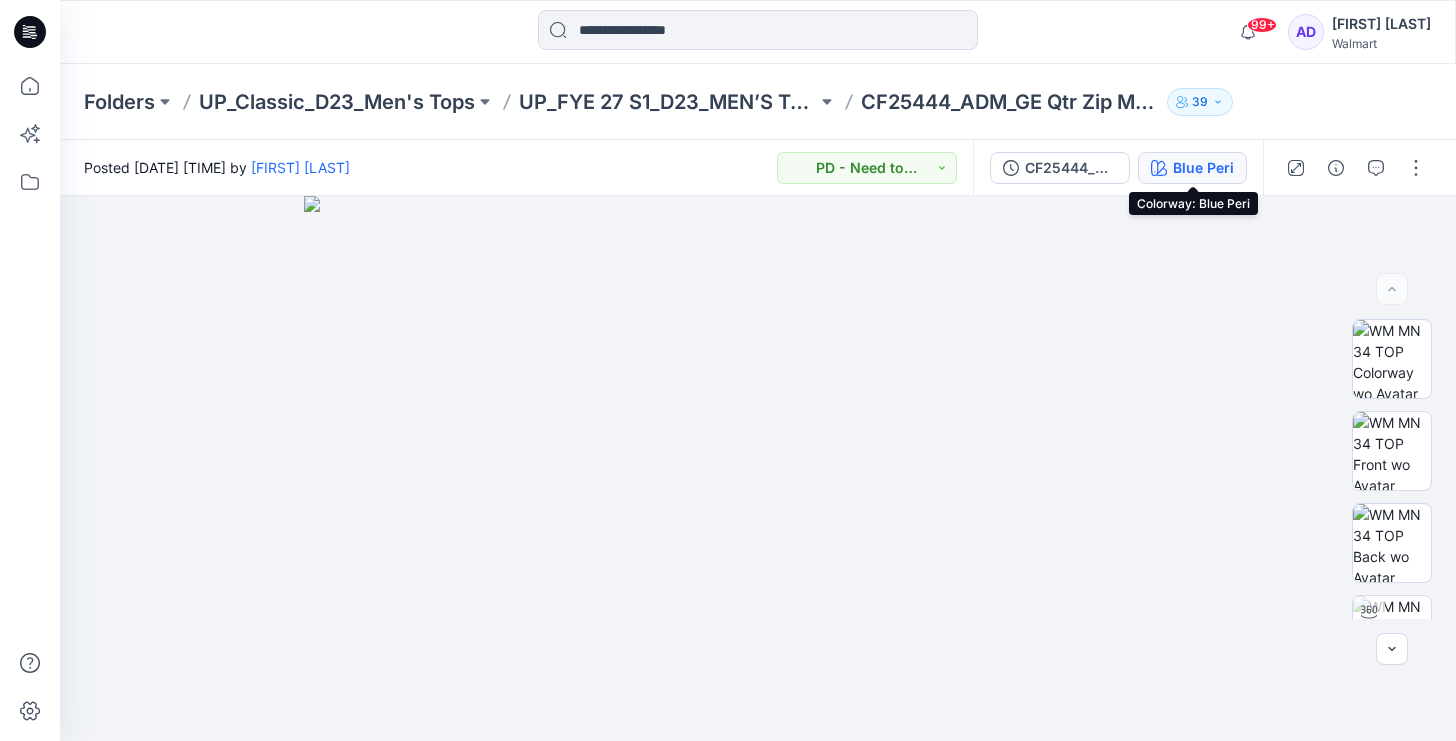 click on "Blue Peri" at bounding box center [1203, 168] 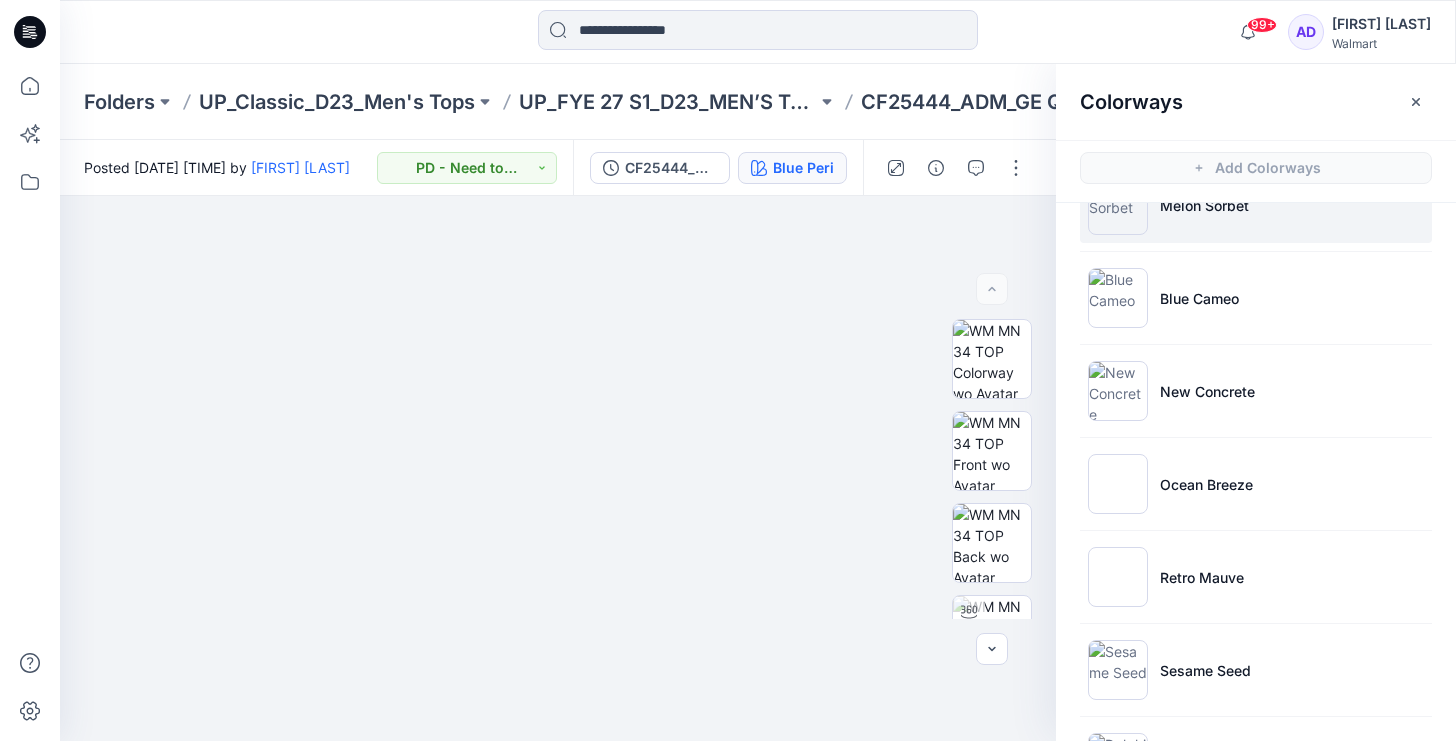 scroll, scrollTop: 212, scrollLeft: 0, axis: vertical 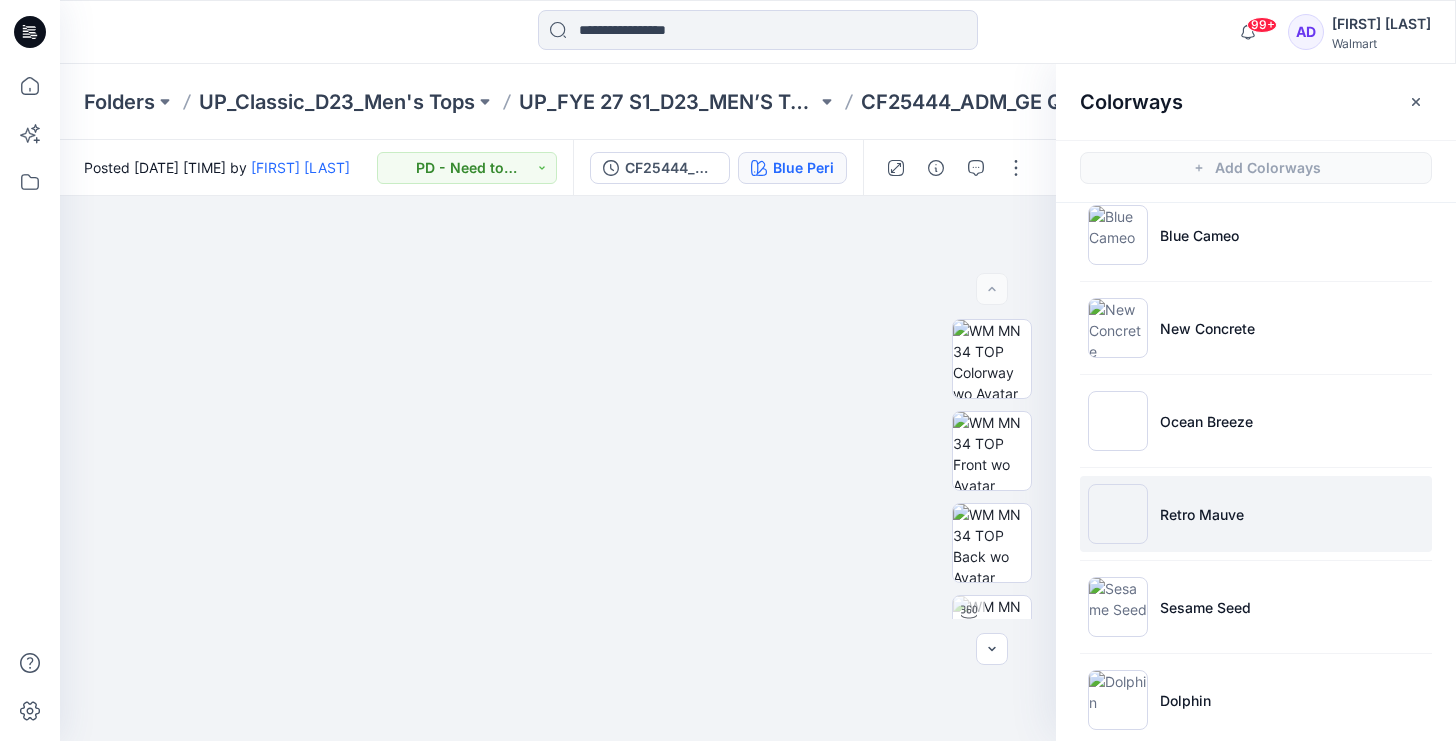 click on "Retro Mauve" at bounding box center [1256, 514] 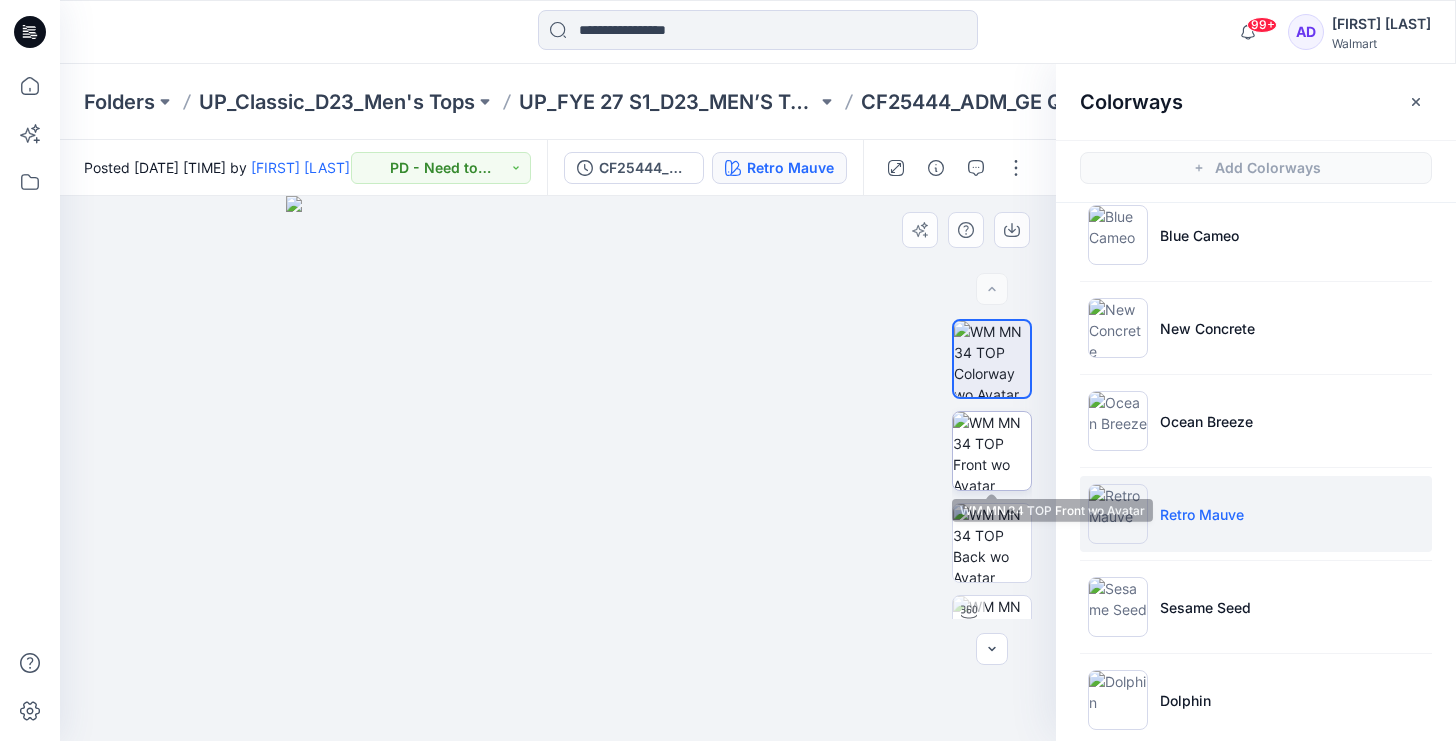 click at bounding box center (992, 451) 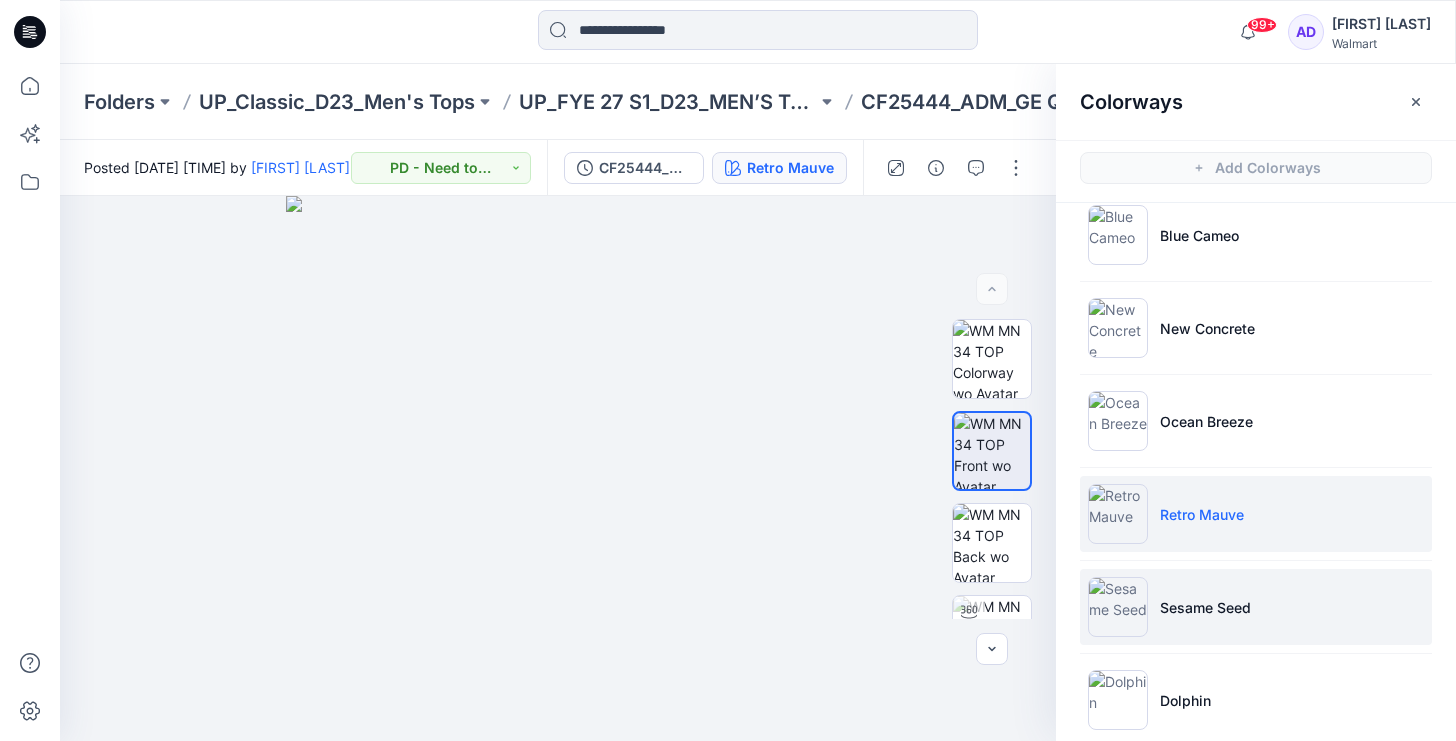 click on "Sesame Seed" at bounding box center [1256, 607] 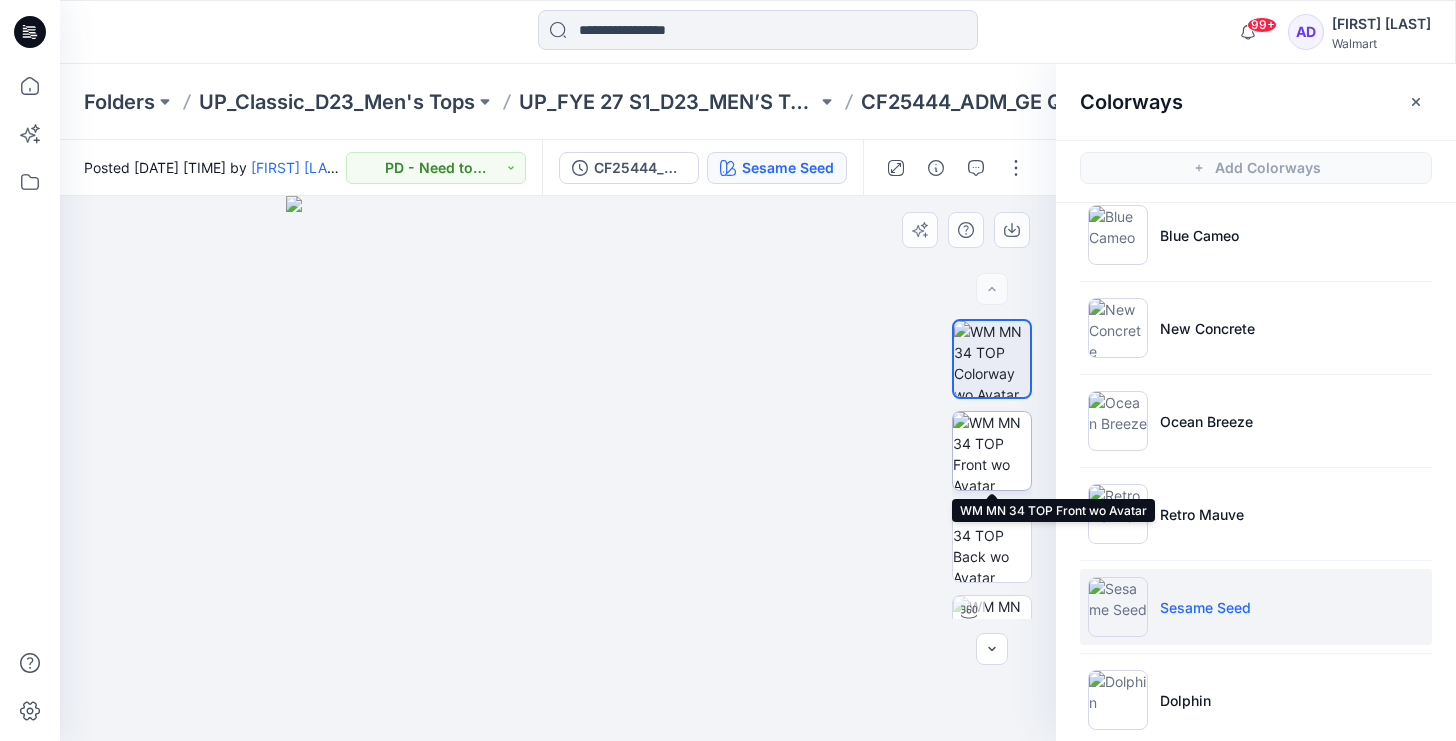 click at bounding box center [992, 451] 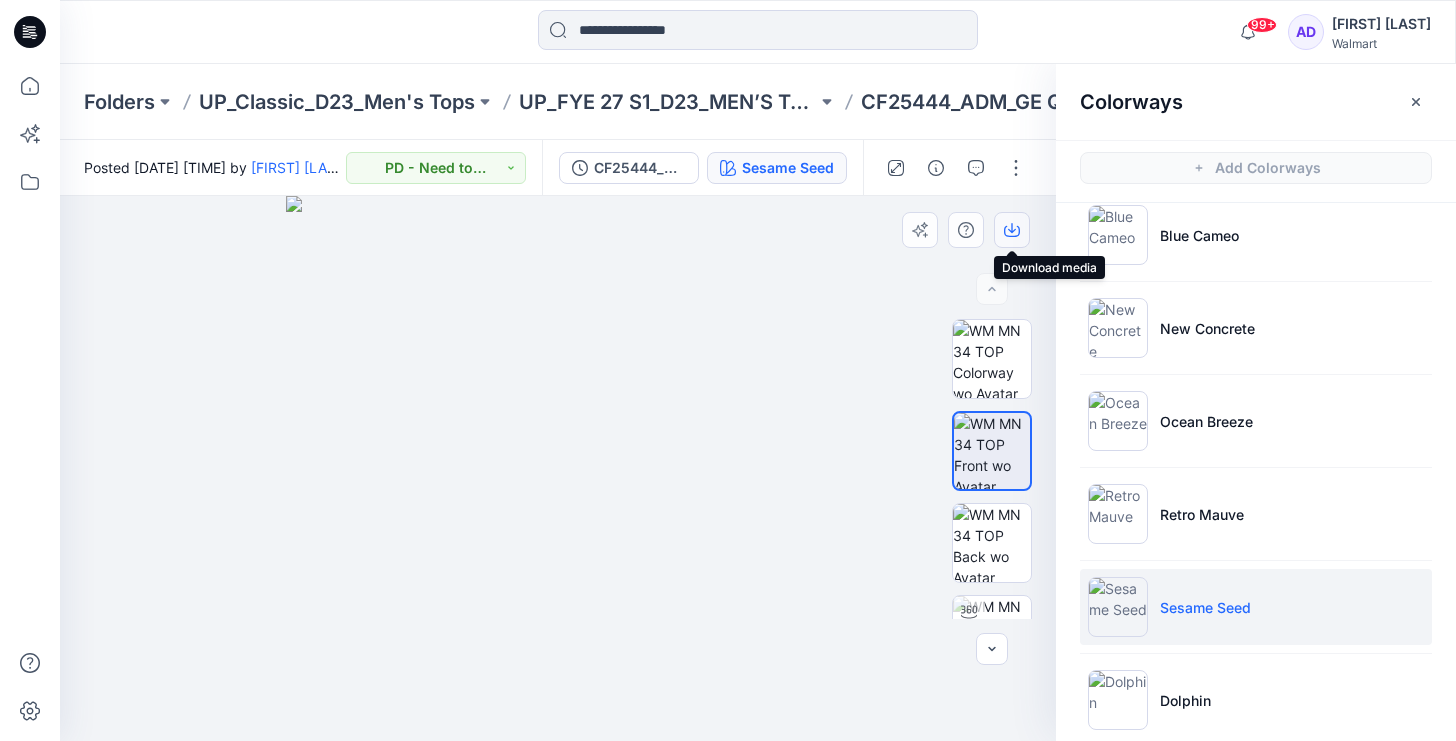 click 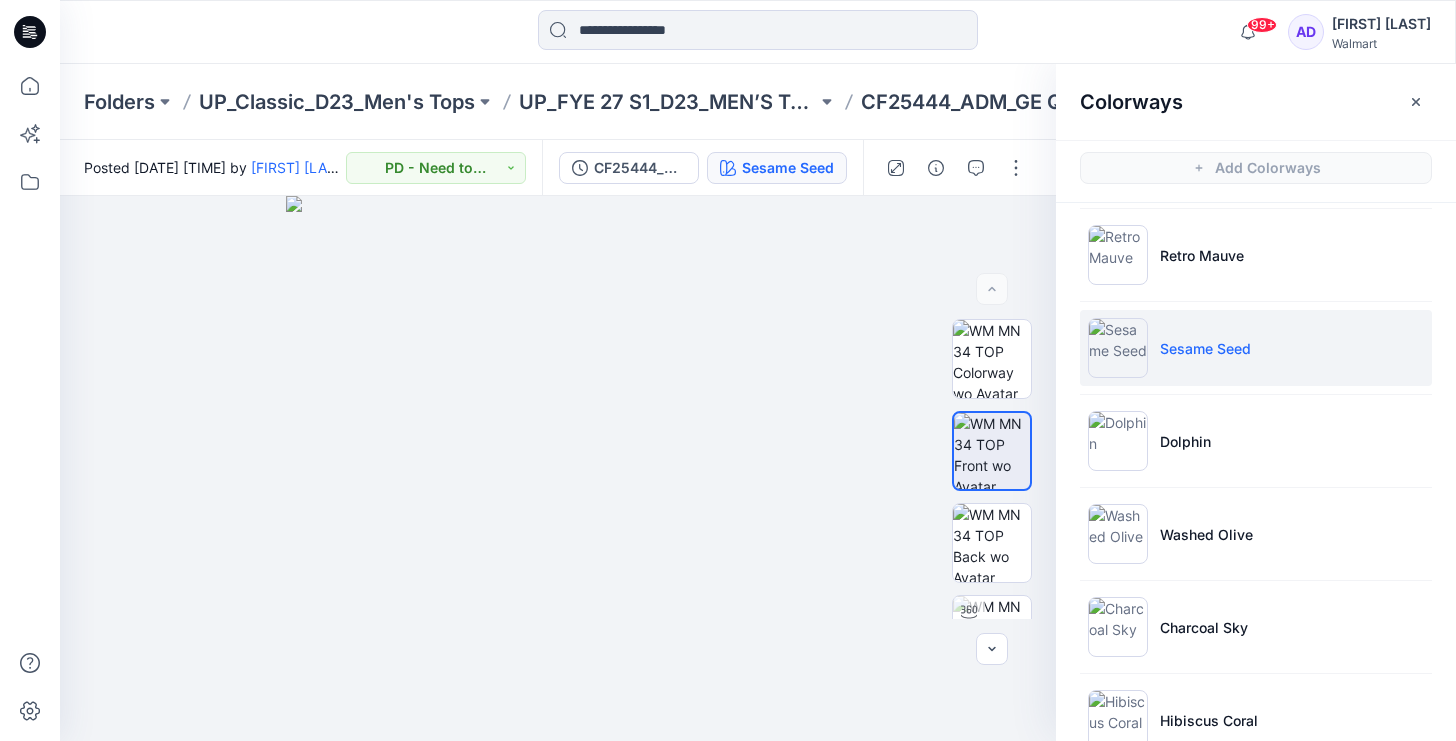 scroll, scrollTop: 472, scrollLeft: 0, axis: vertical 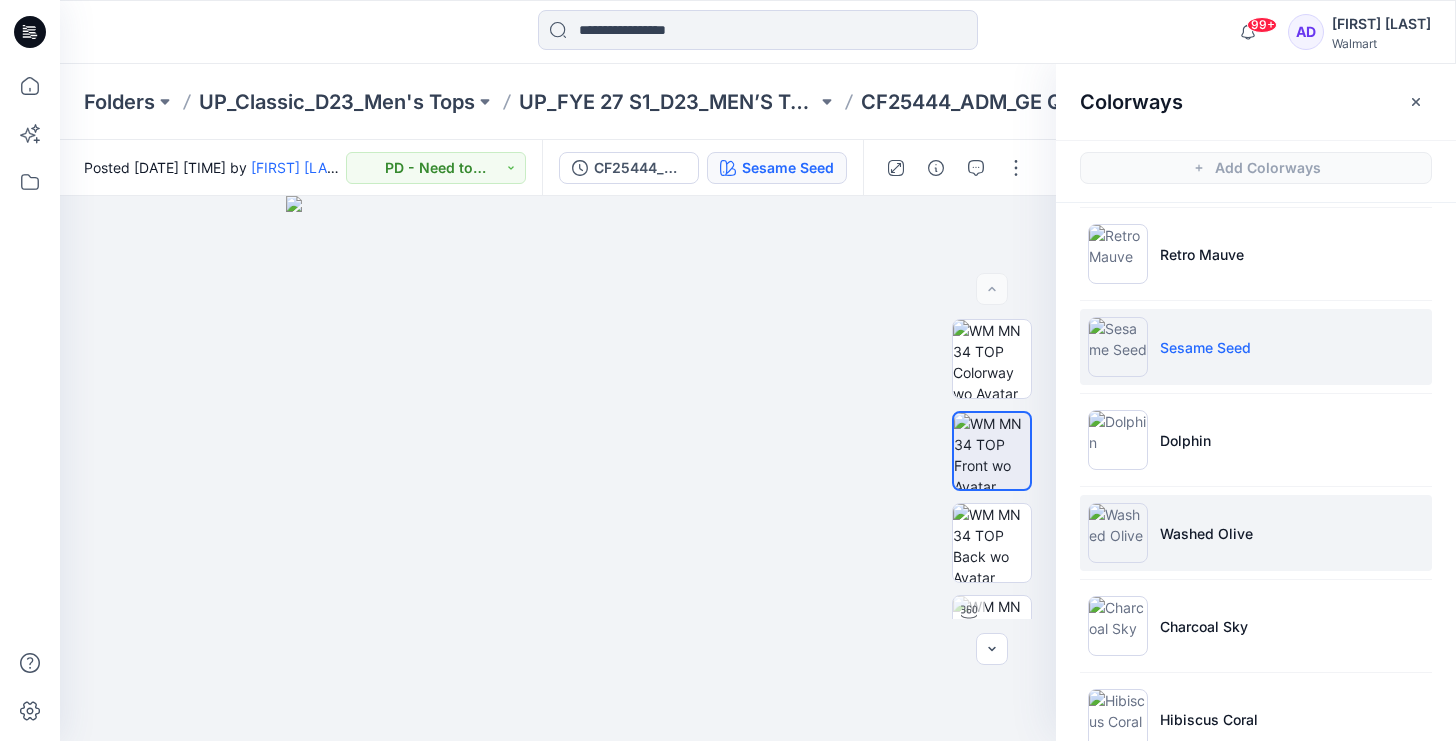 click on "Washed Olive" at bounding box center [1206, 533] 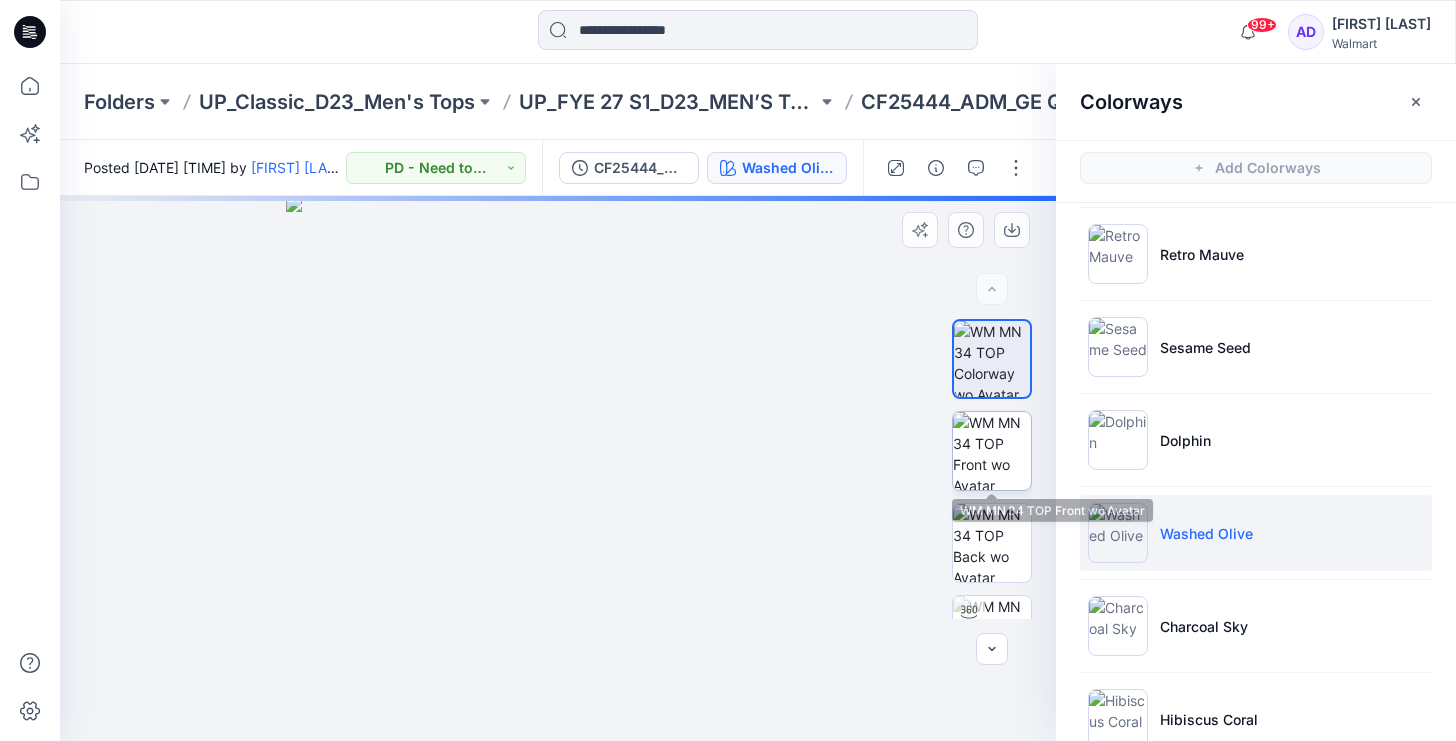 click at bounding box center [992, 451] 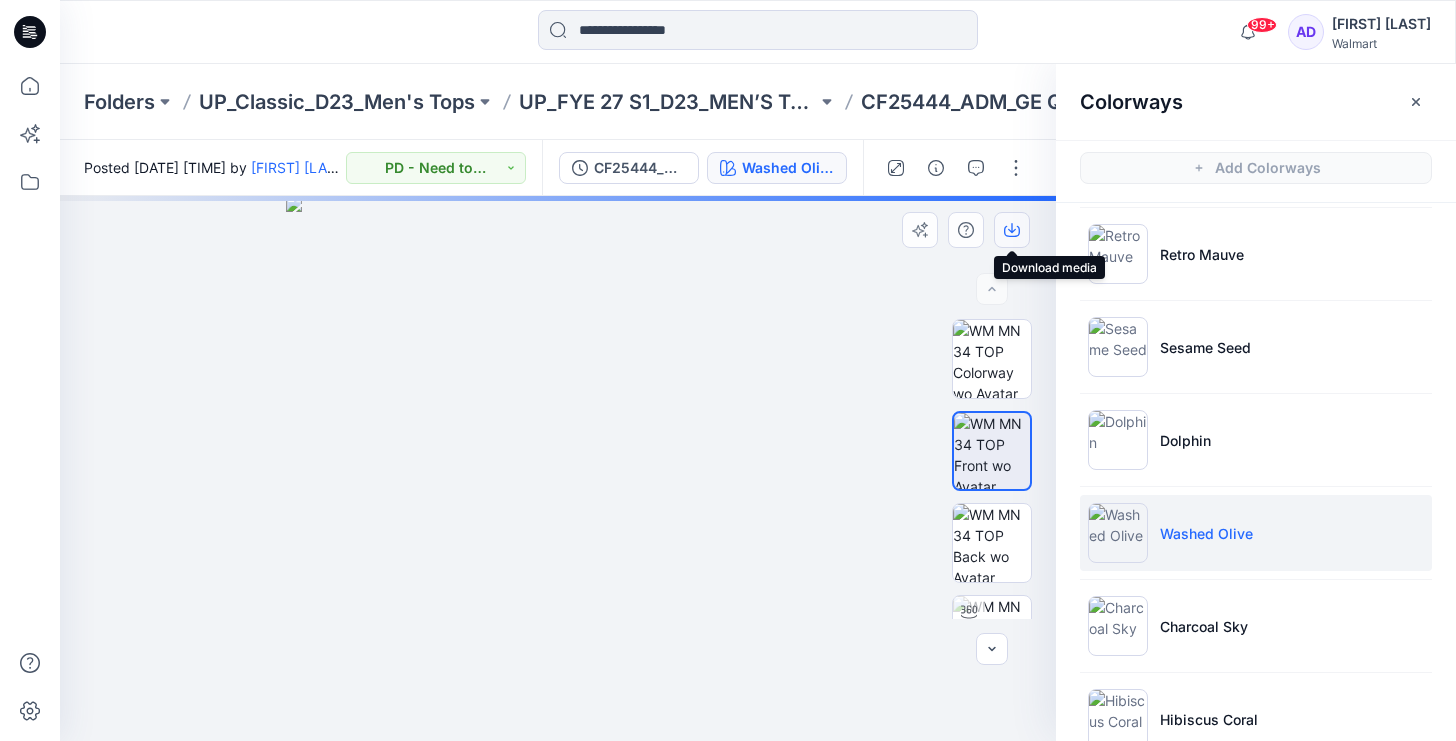 click 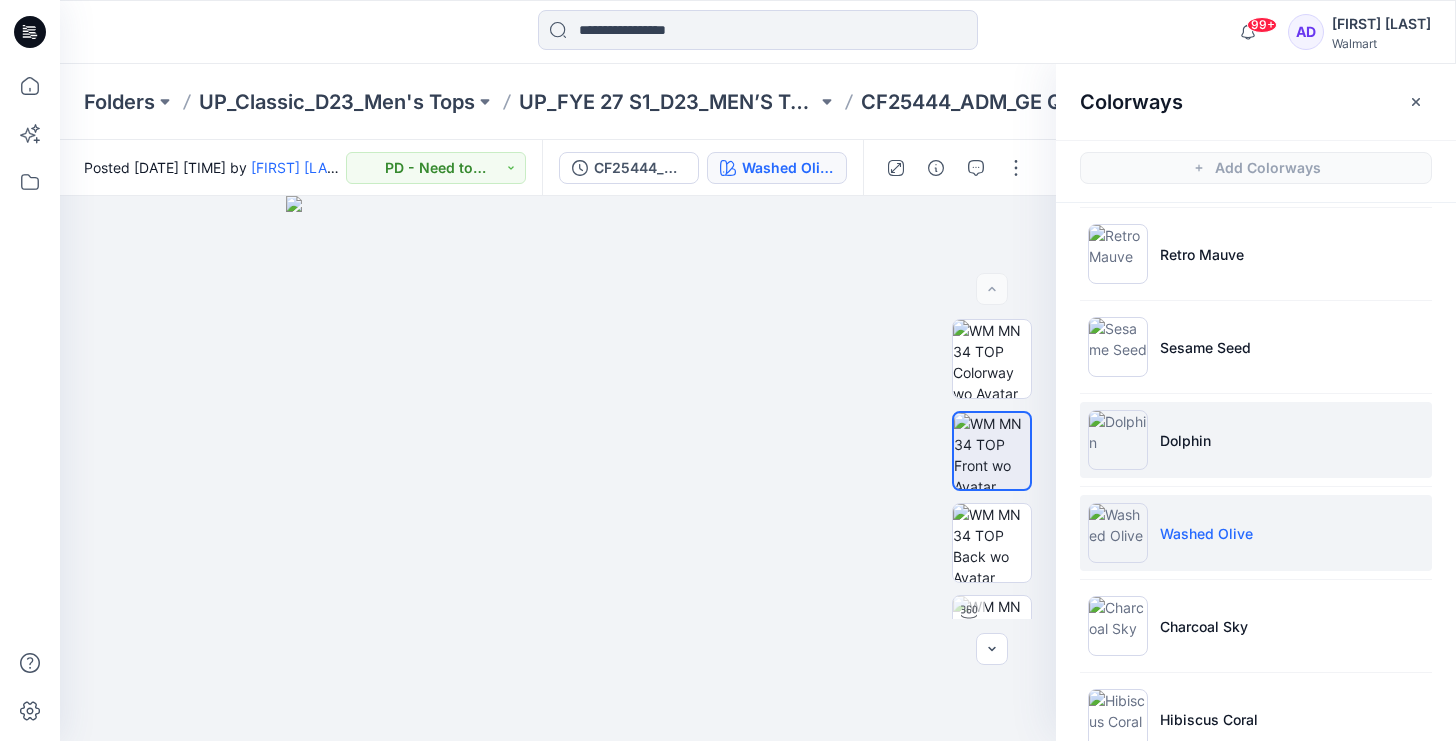 click on "Dolphin" at bounding box center (1185, 440) 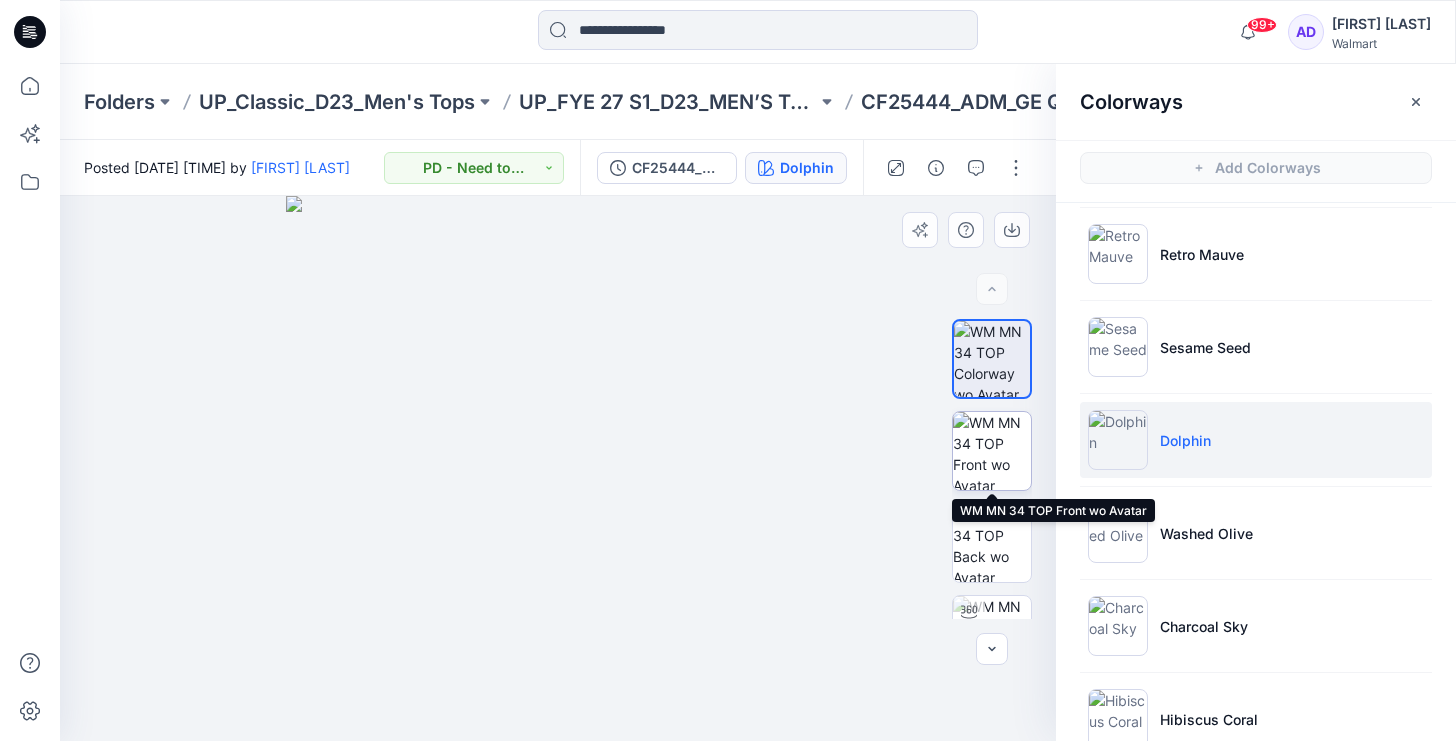 click at bounding box center (992, 451) 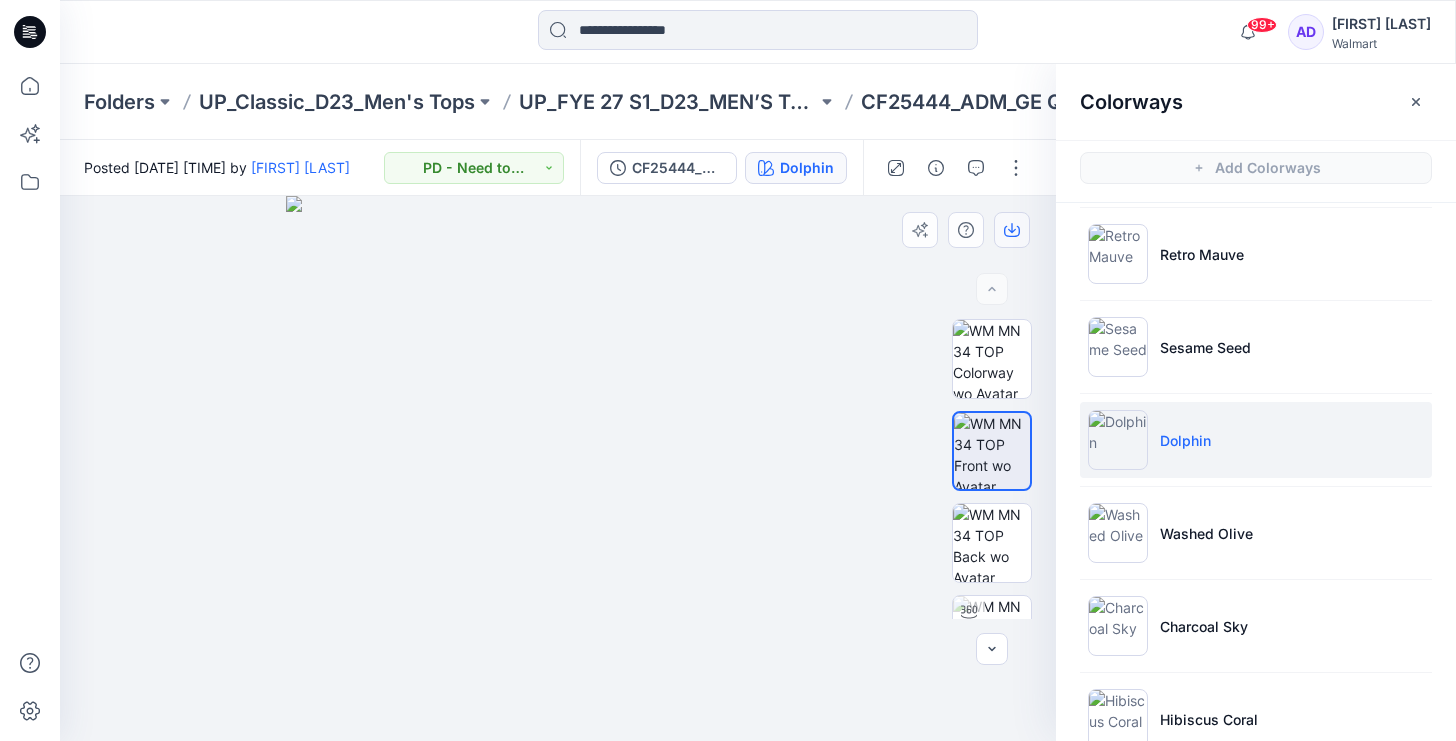 click 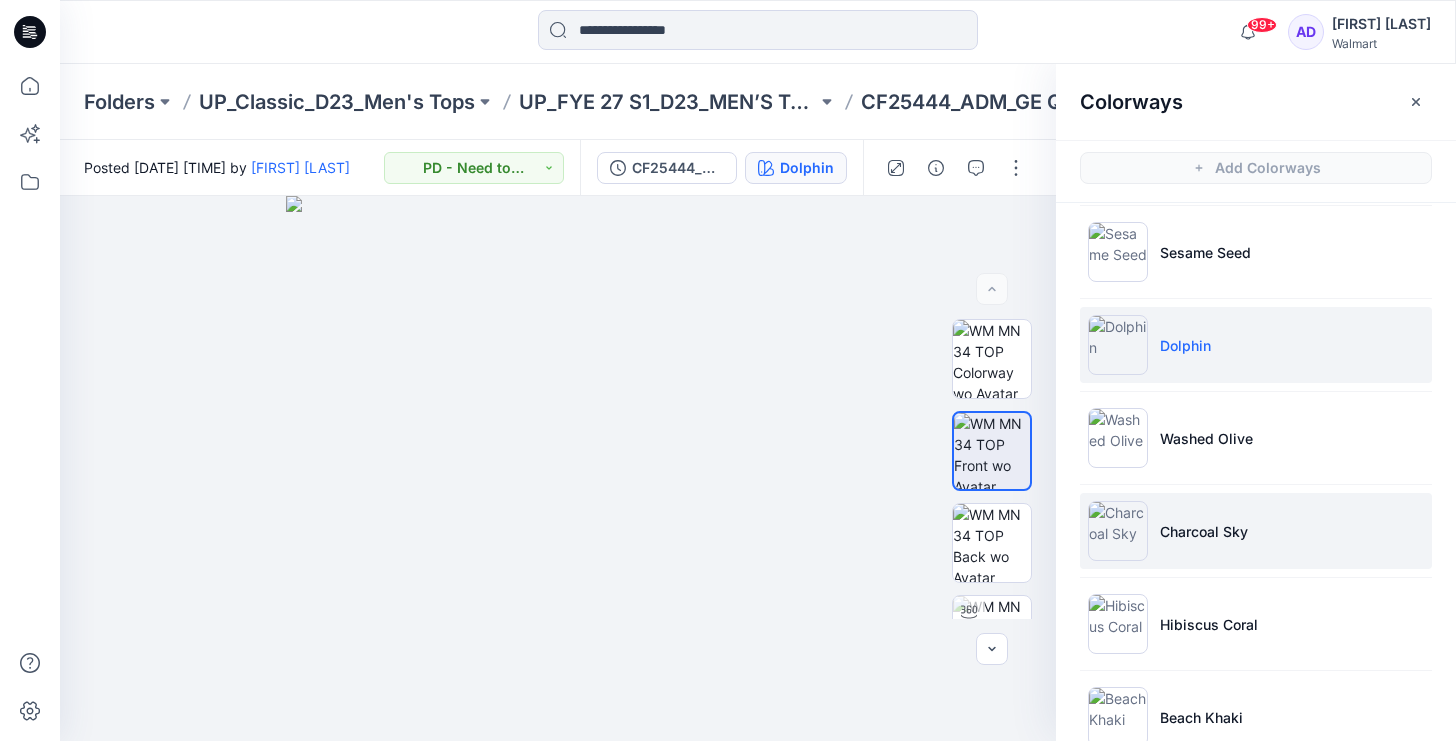 scroll, scrollTop: 566, scrollLeft: 0, axis: vertical 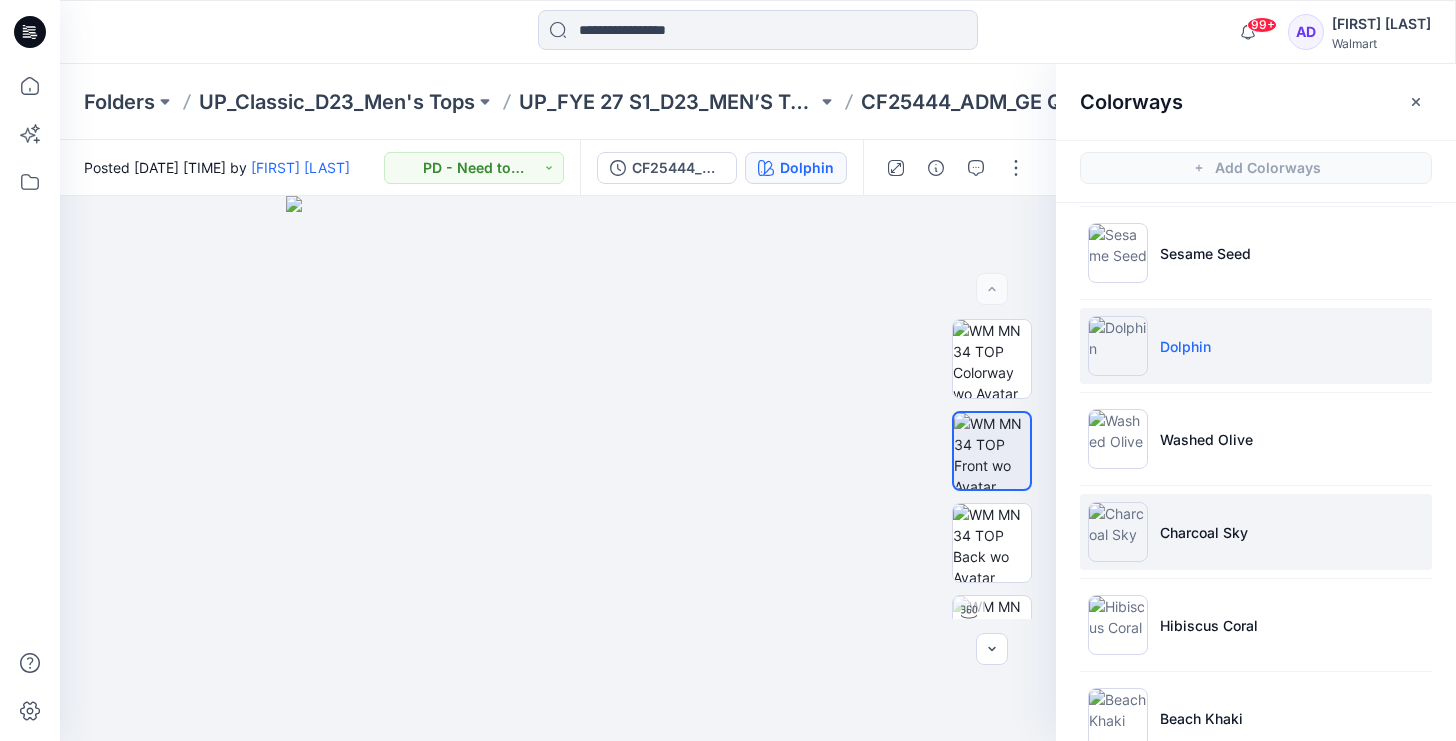 click on "Charcoal Sky" at bounding box center (1256, 532) 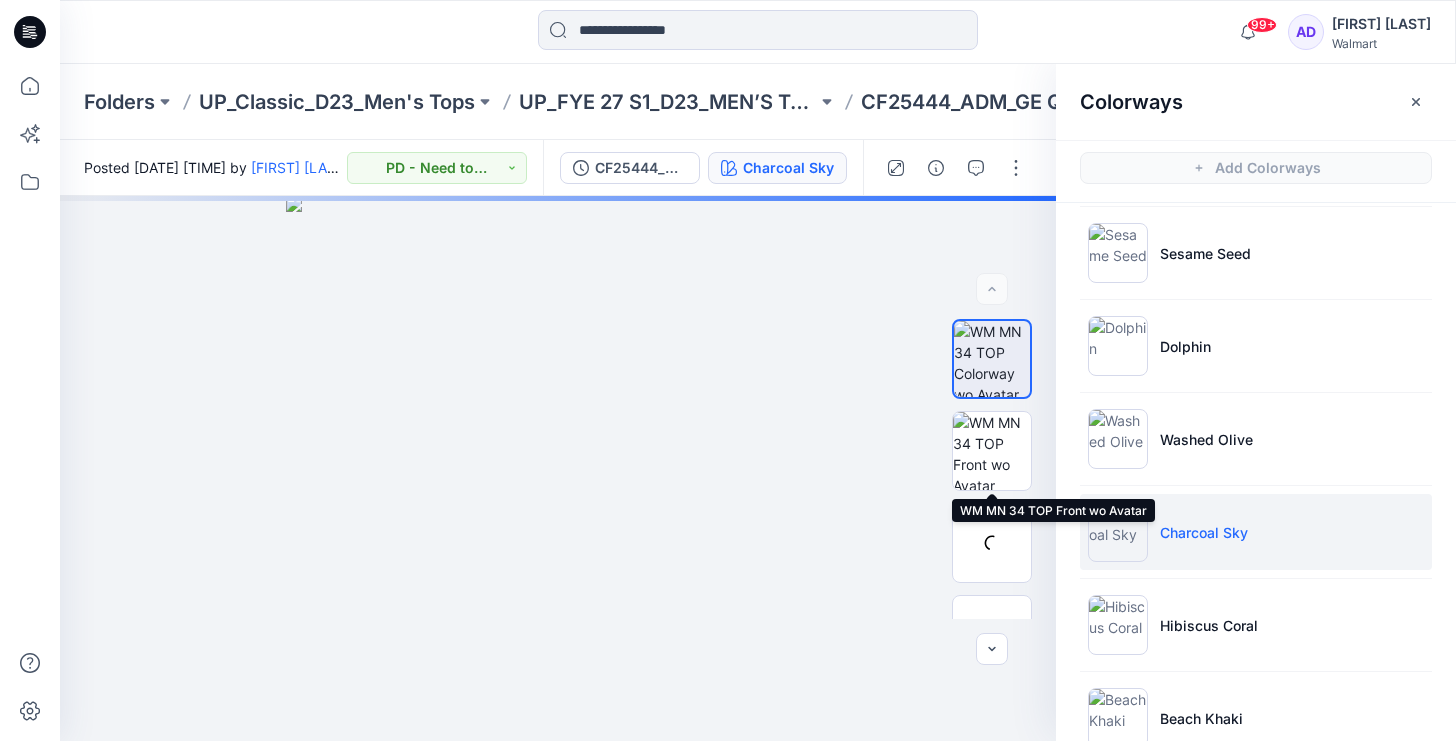 click at bounding box center (992, 451) 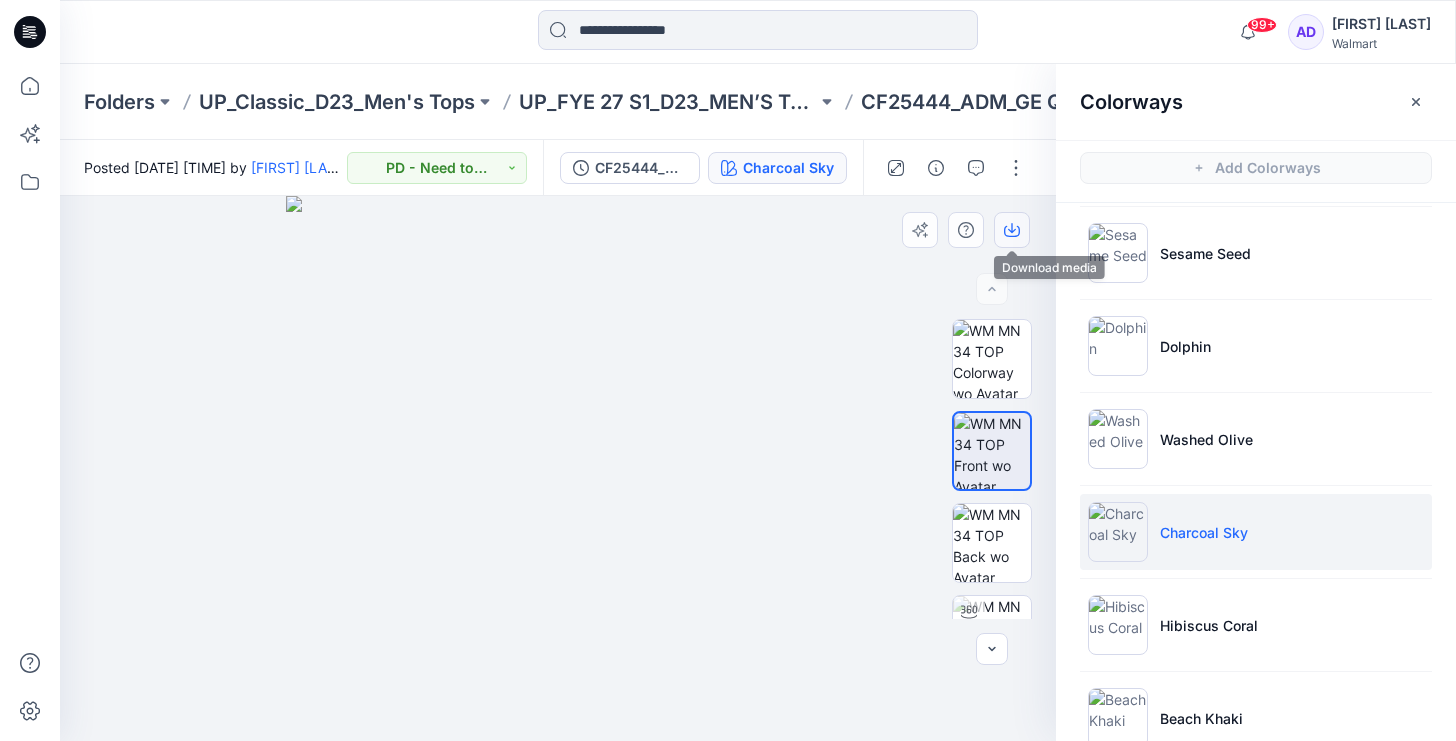 click 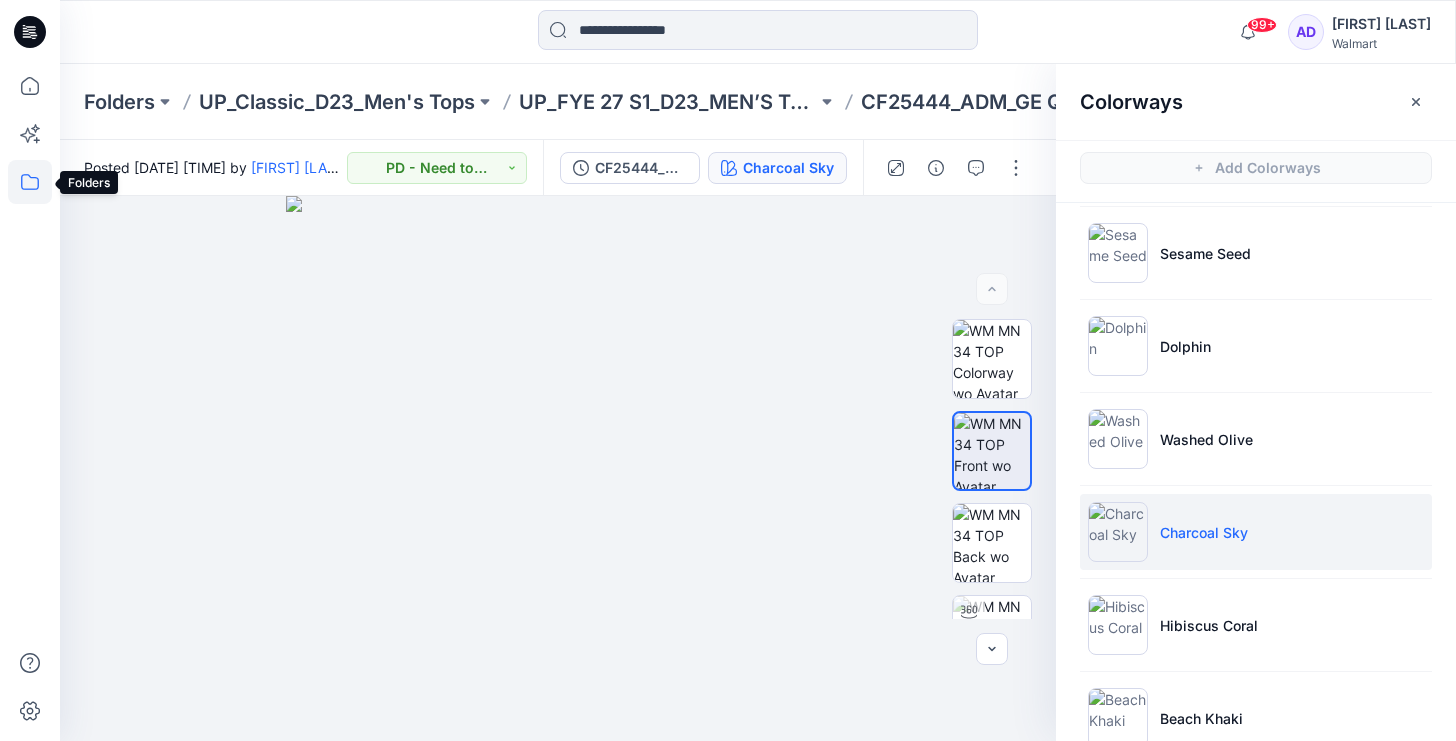 click 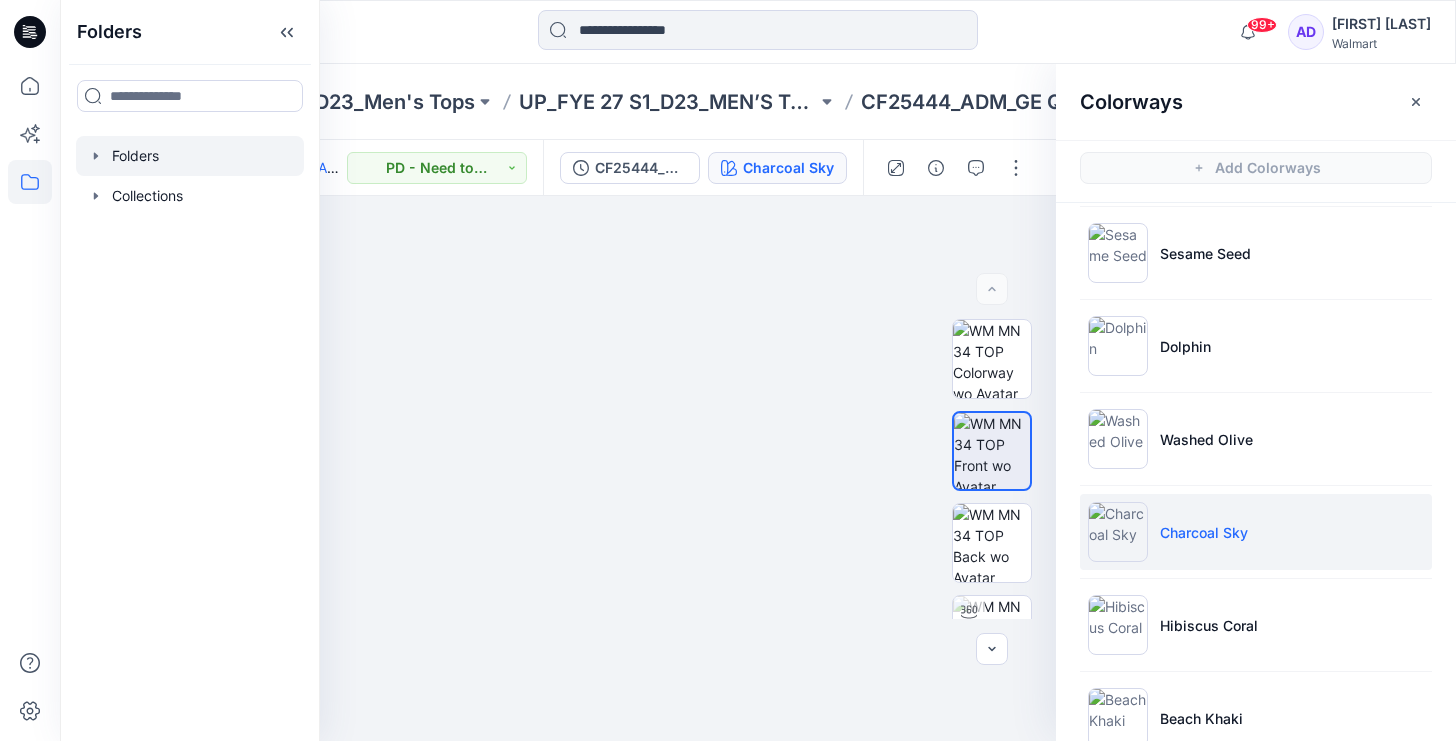 click at bounding box center (190, 156) 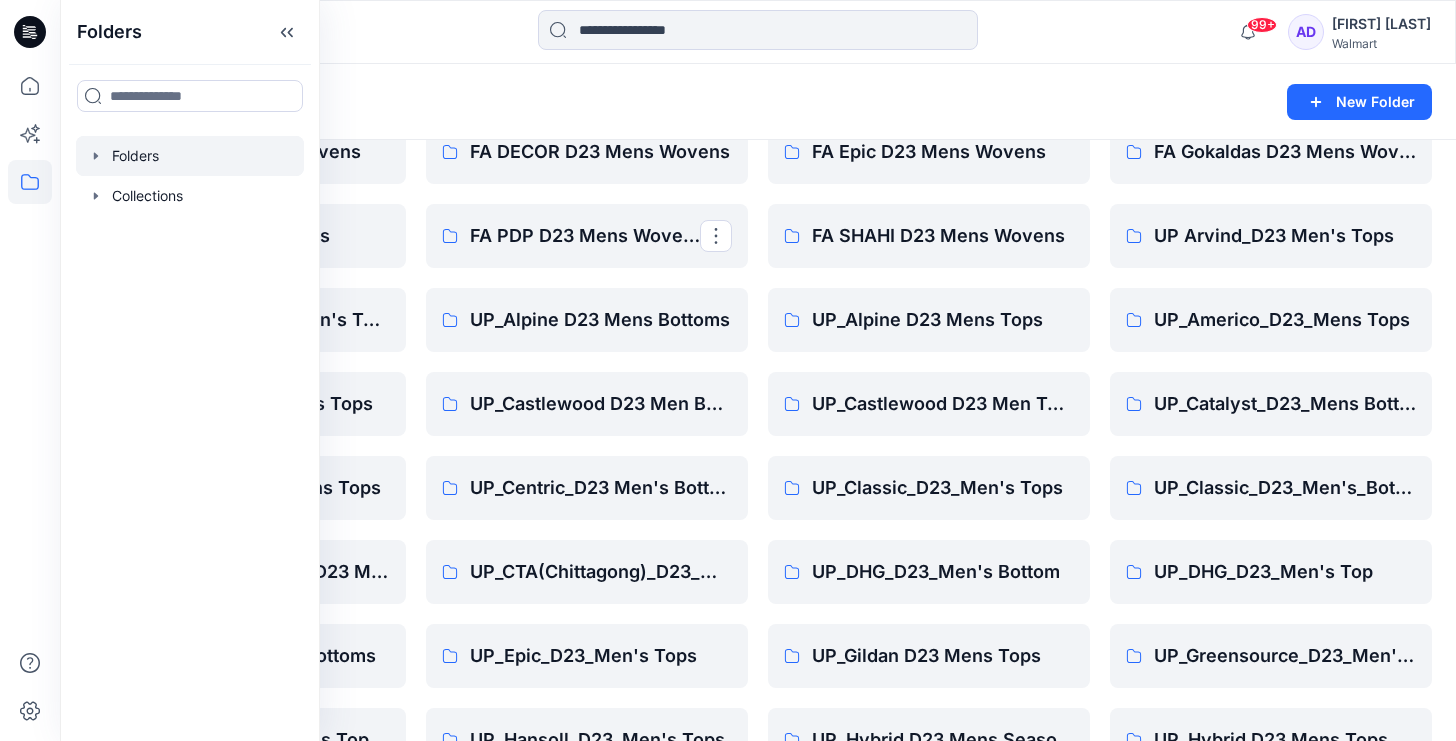 scroll, scrollTop: 186, scrollLeft: 0, axis: vertical 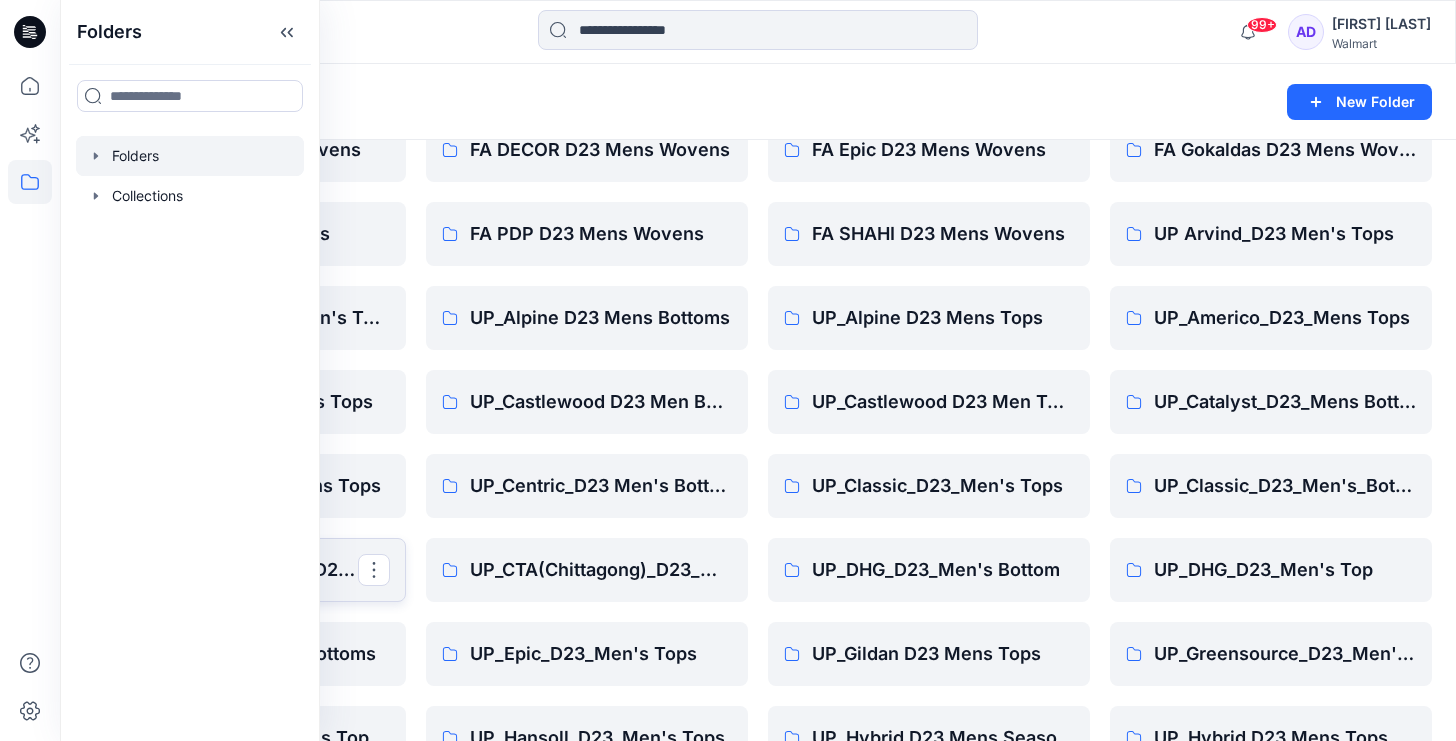 click on "UP_CTA(Chittagong)_D23 Mens Bottoms" at bounding box center [243, 570] 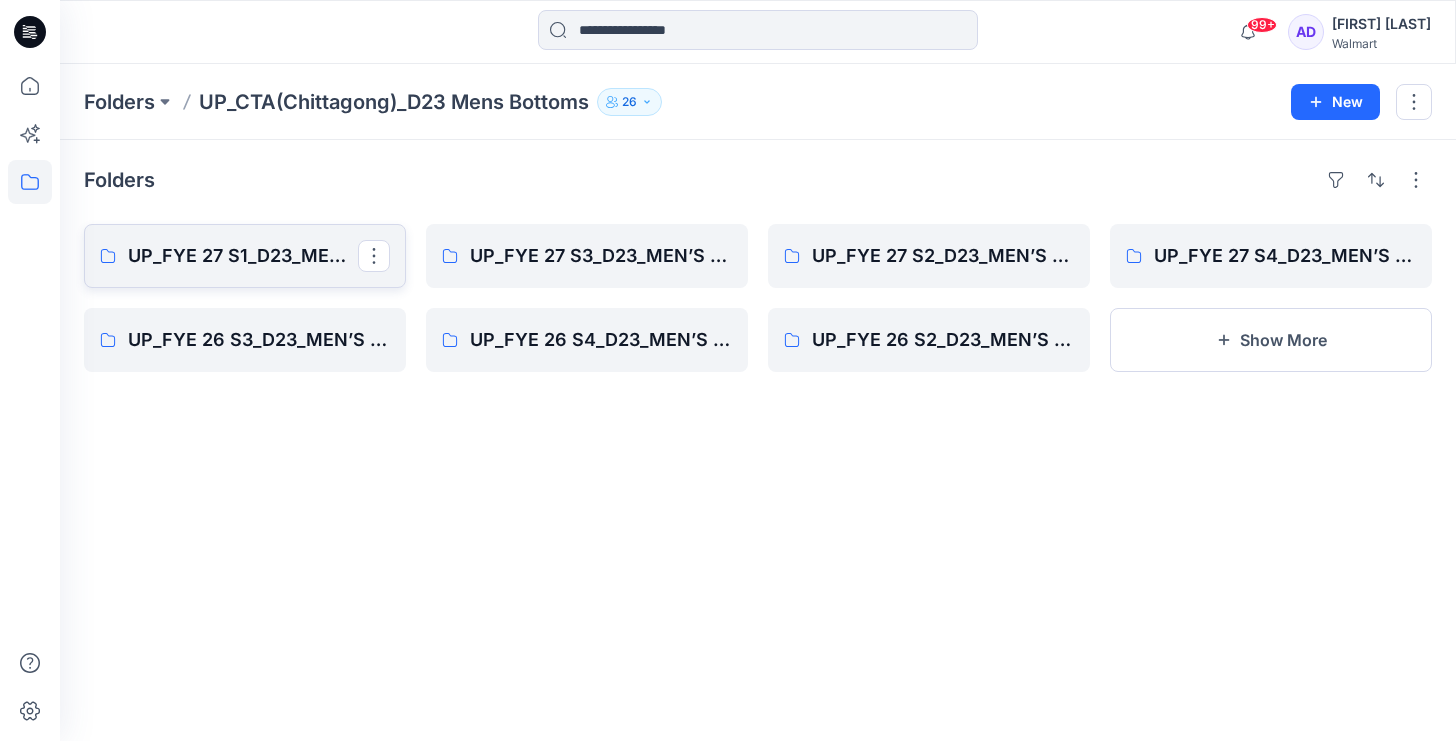 click on "UP_FYE 27 S1_D23_MEN’S BOTTOMS CTA/CHITTAGONG" at bounding box center (243, 256) 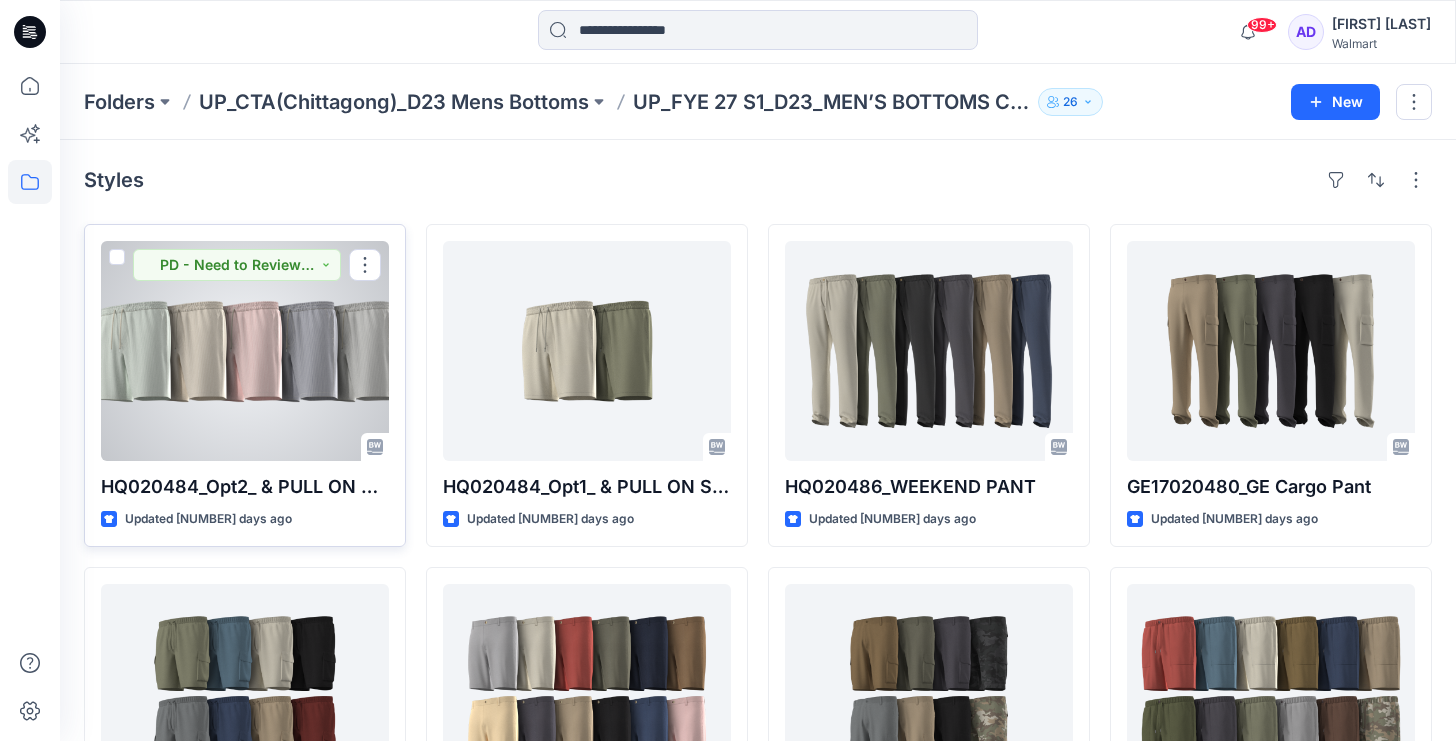 click at bounding box center (245, 351) 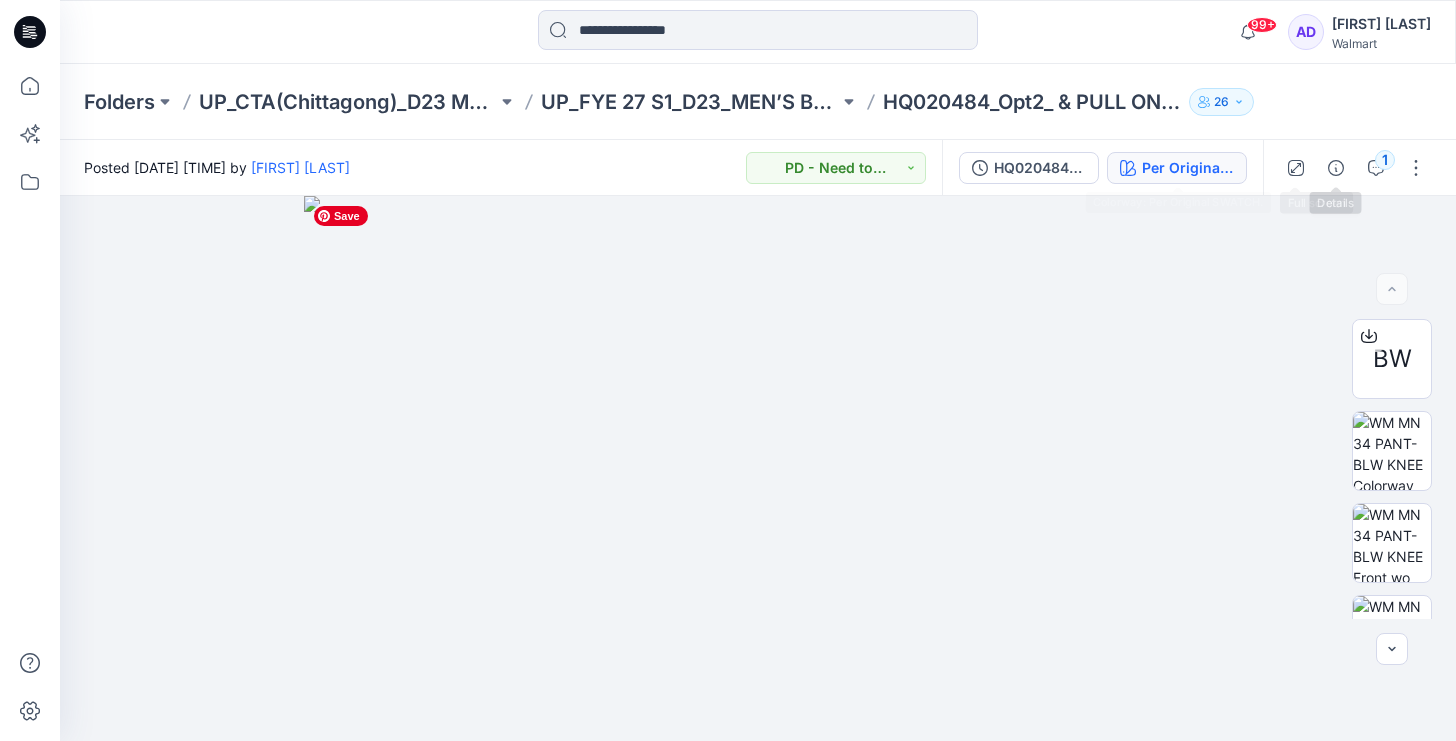 click on "Per Original SWATCH." at bounding box center (1188, 168) 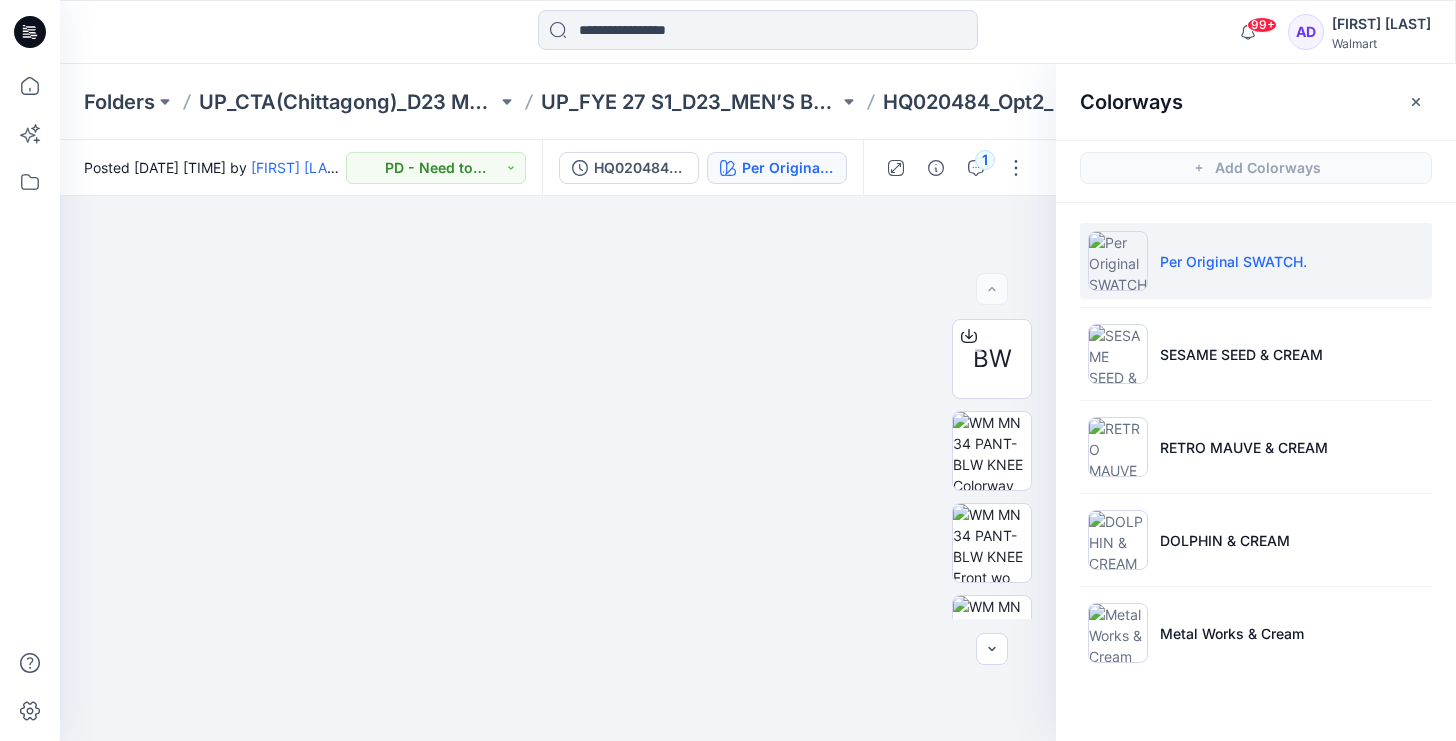 click on "Per Original SWATCH." at bounding box center (1233, 261) 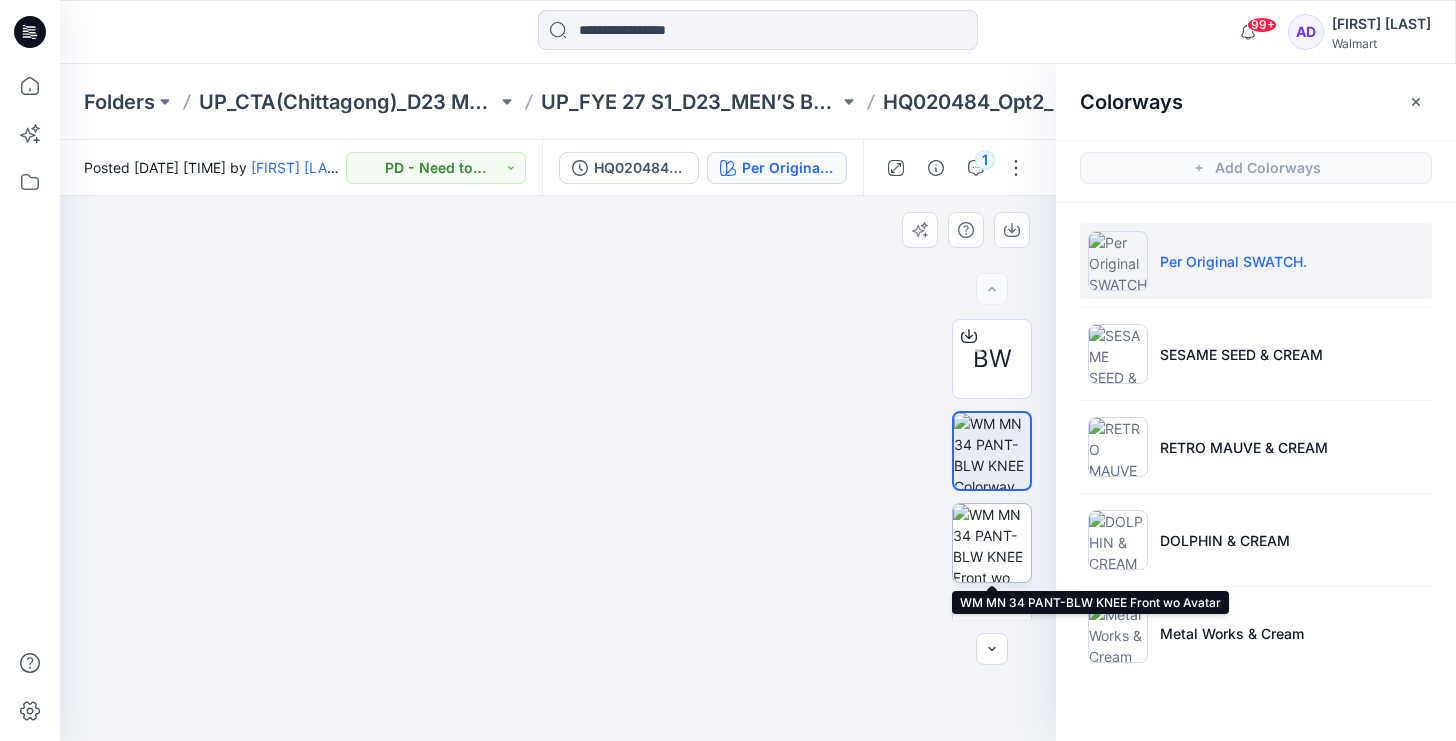 click at bounding box center (992, 543) 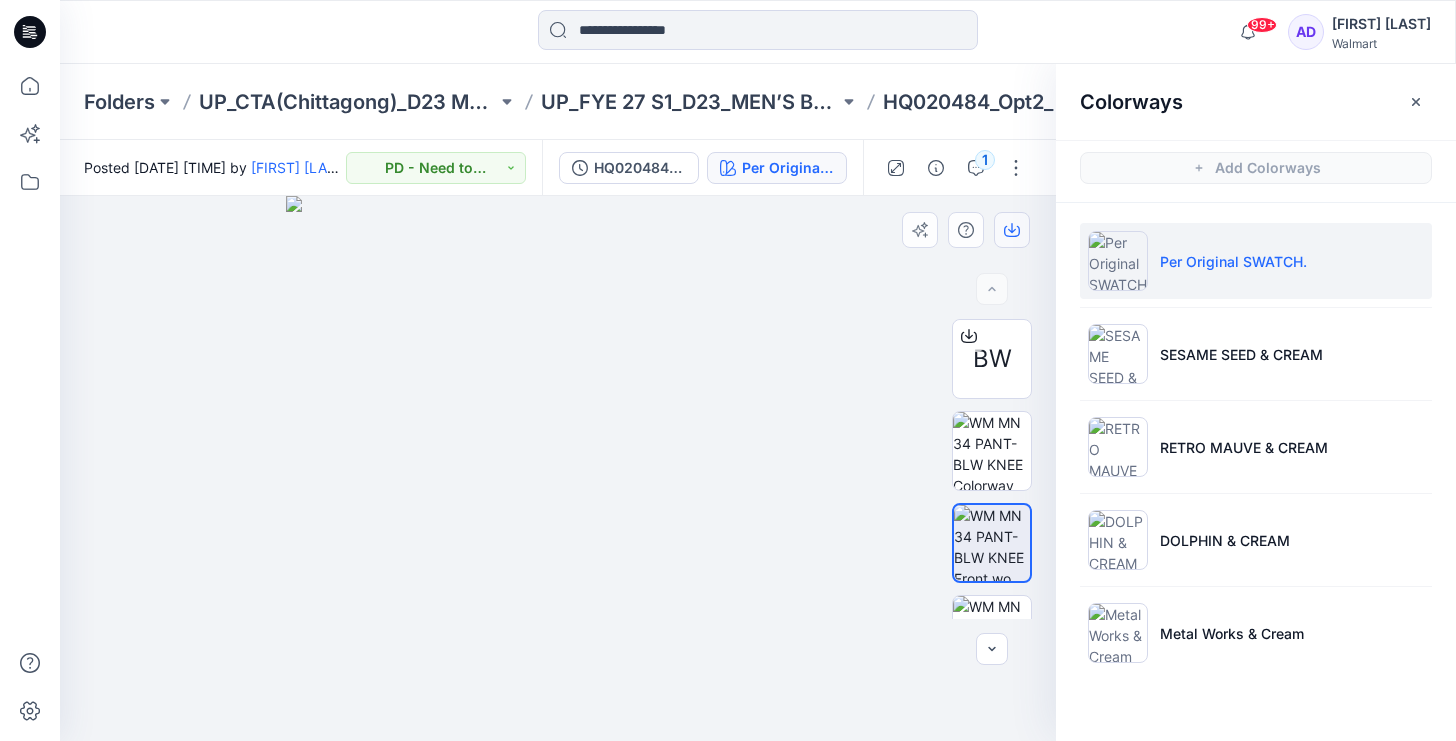 click at bounding box center [1012, 230] 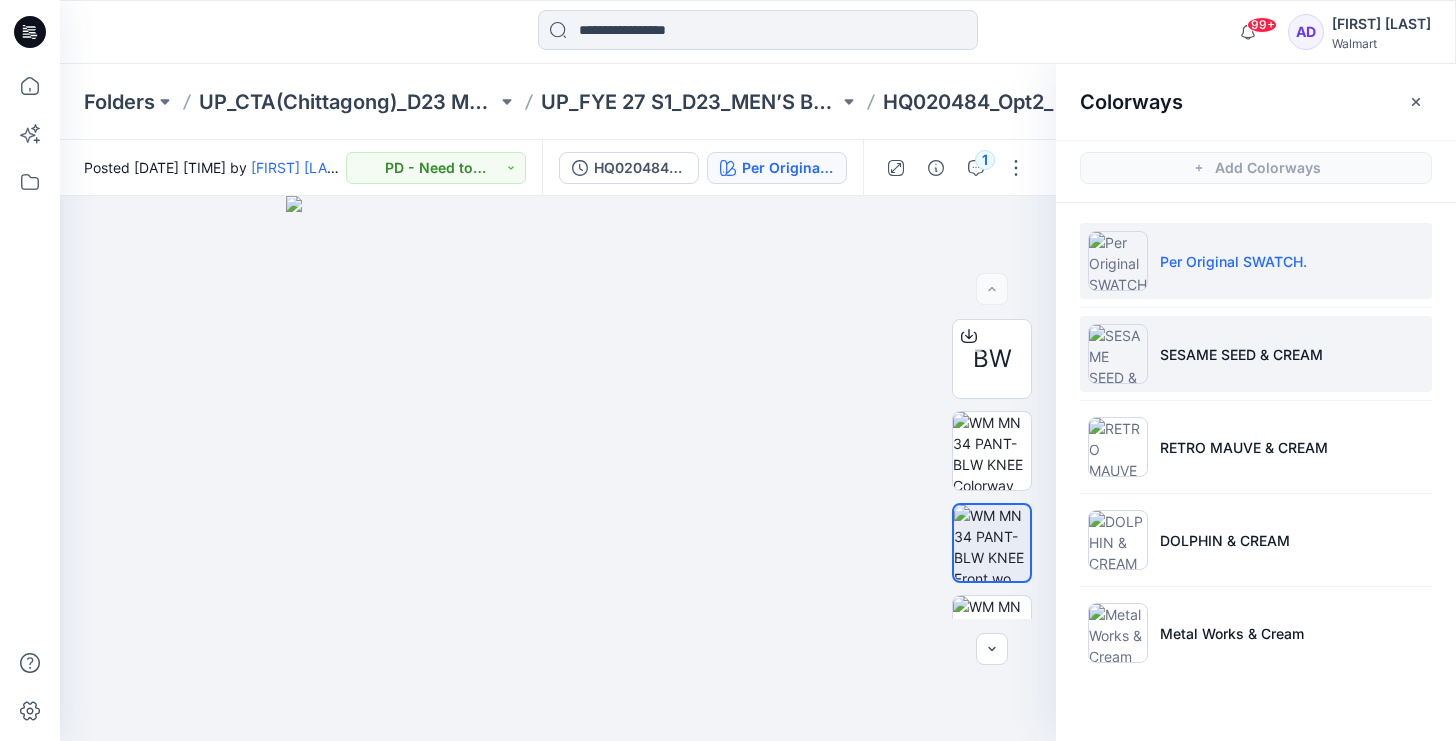 click on "SESAME SEED & CREAM" at bounding box center (1241, 354) 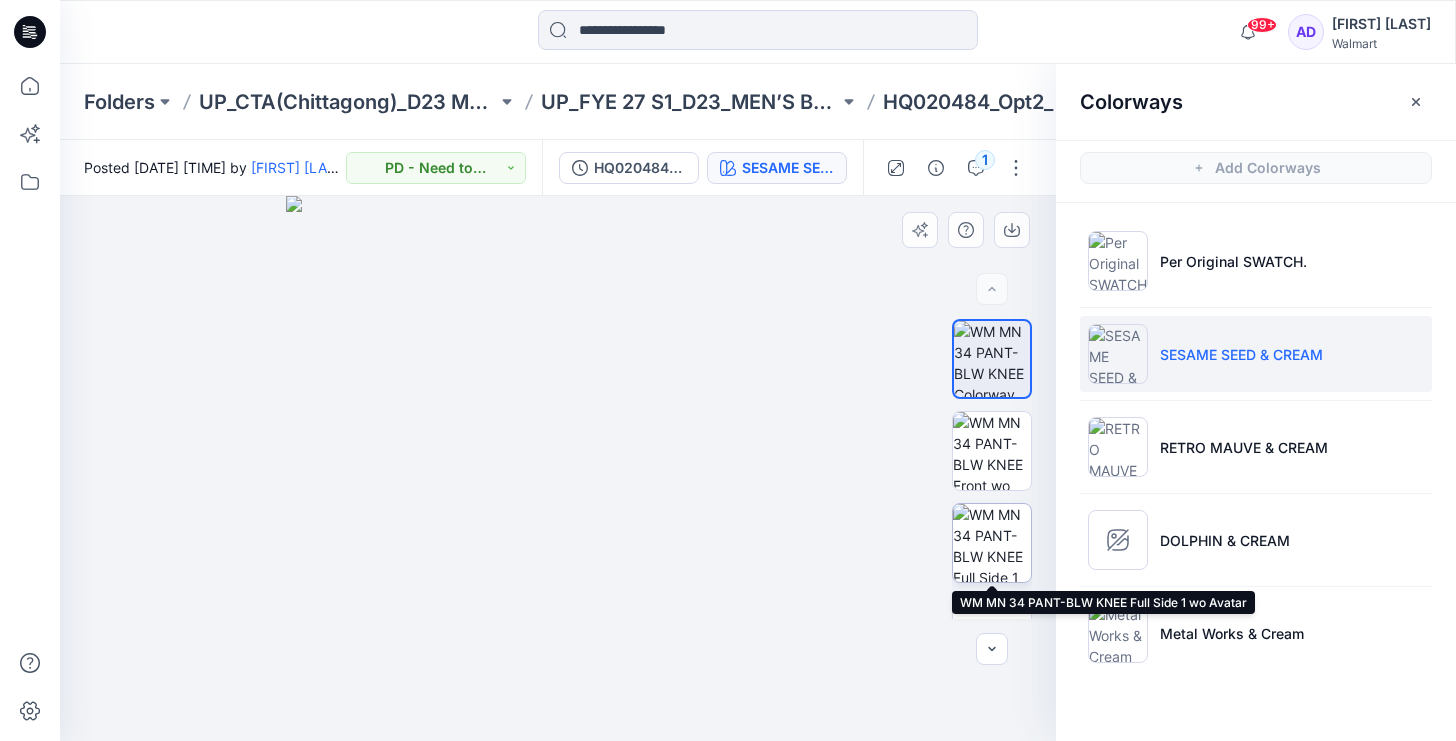click at bounding box center [992, 543] 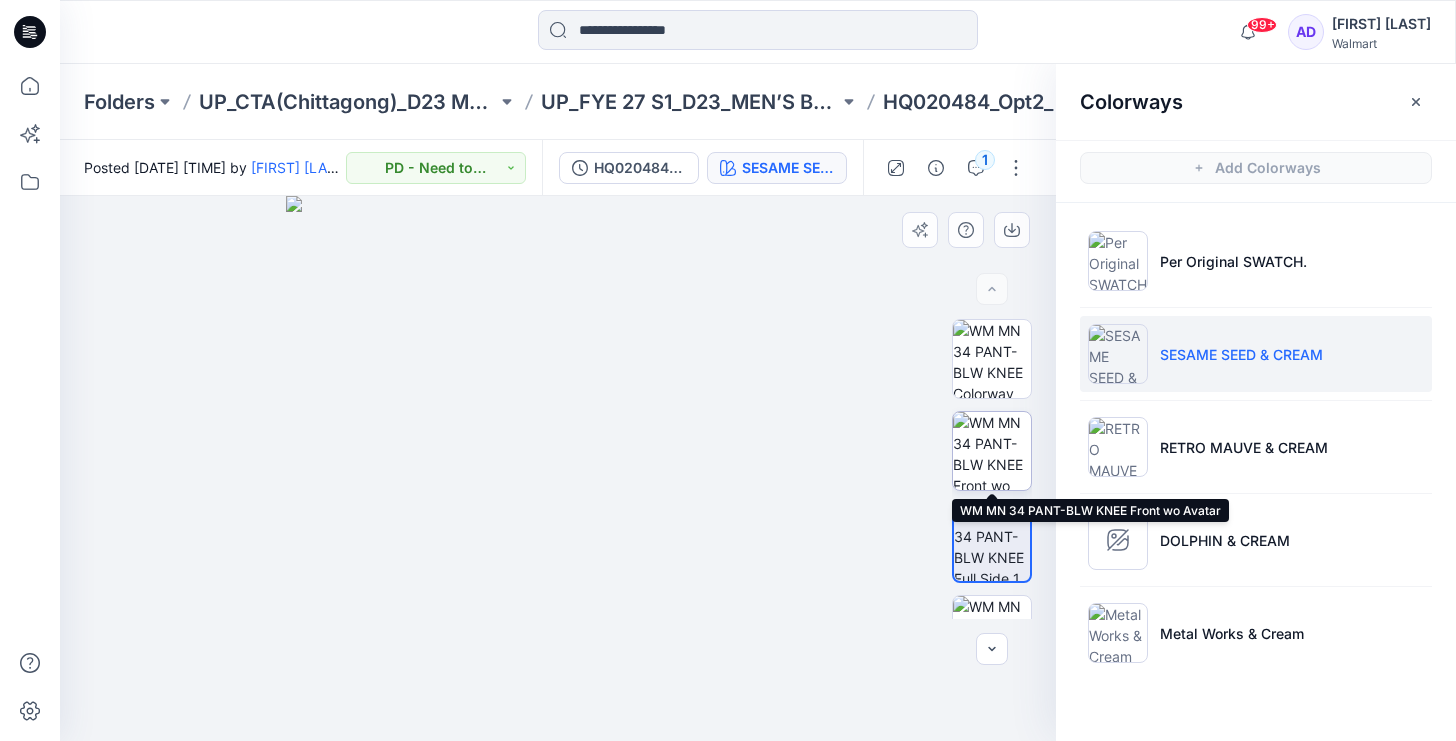 click at bounding box center [992, 451] 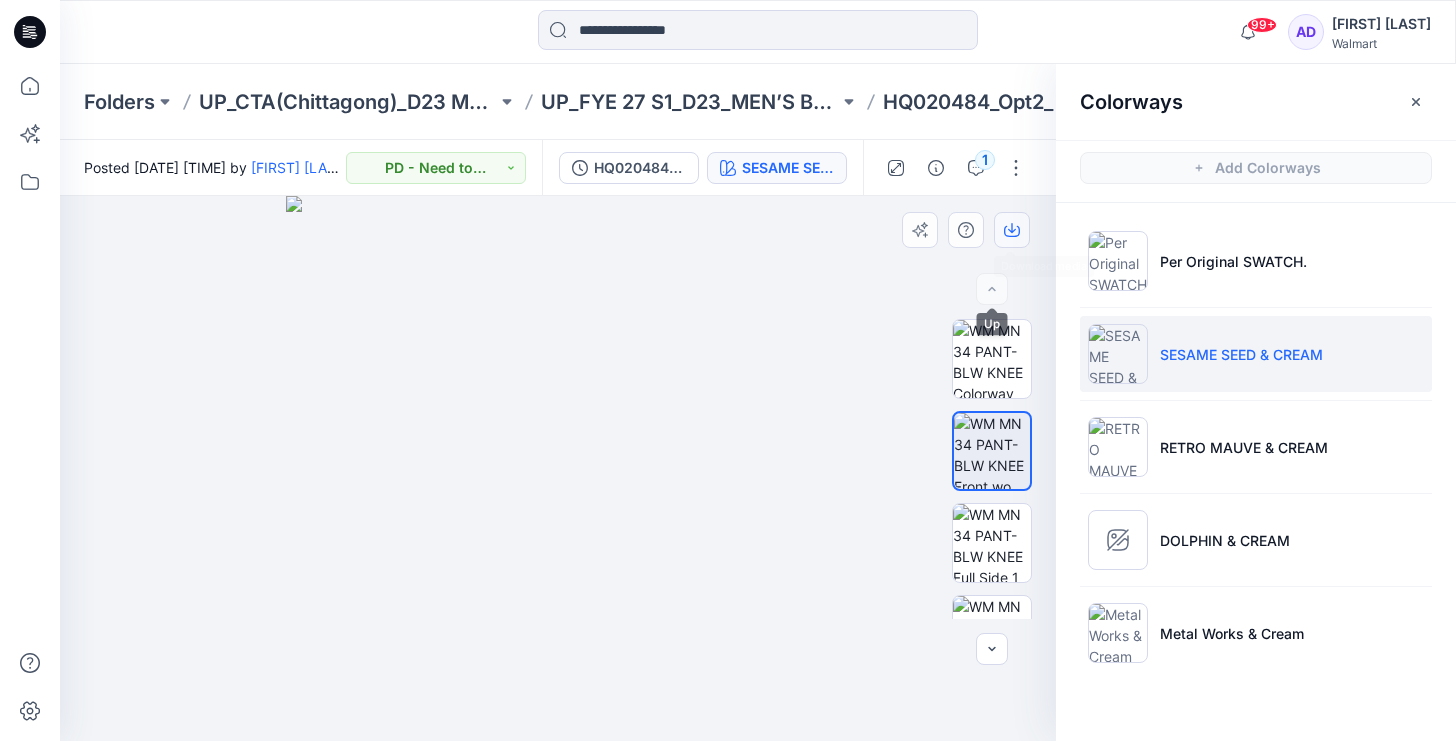 click at bounding box center [1012, 230] 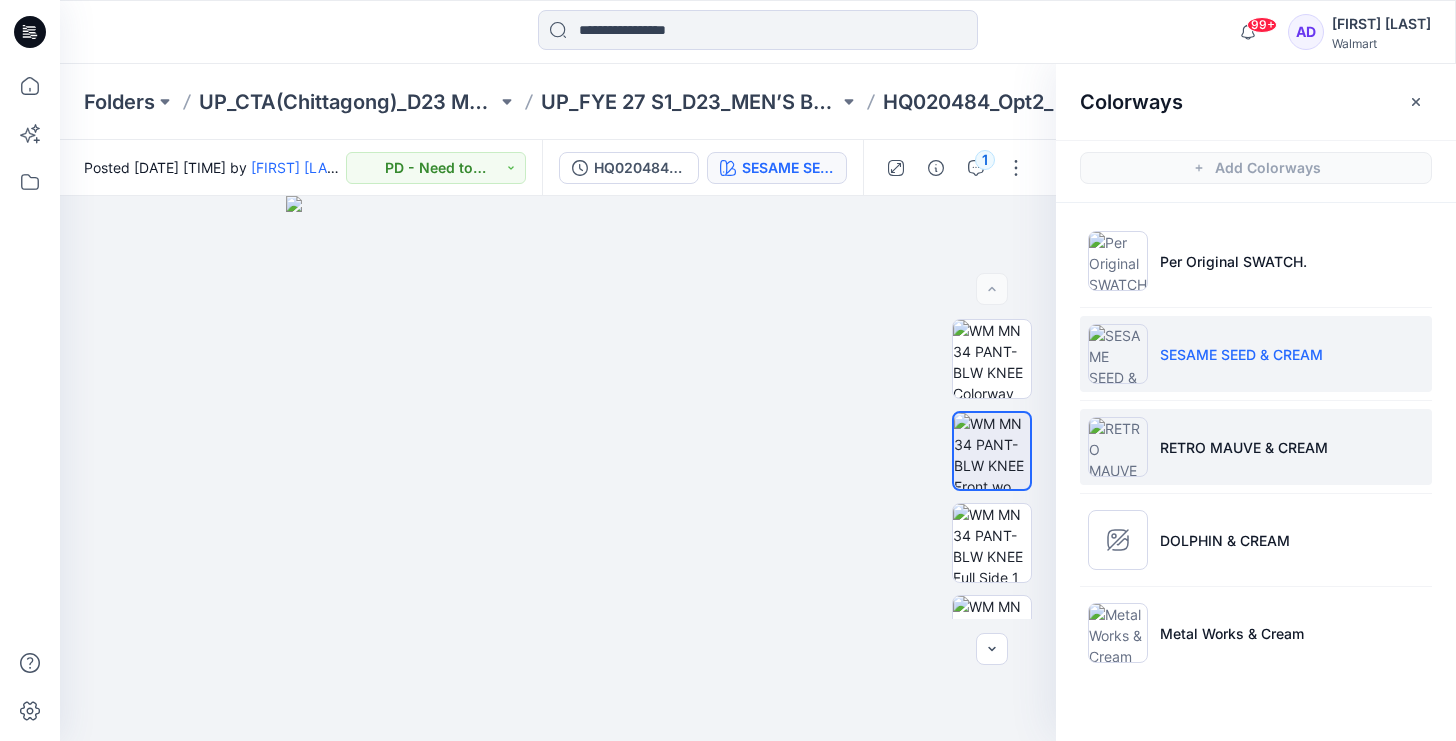 click on "RETRO MAUVE & CREAM" at bounding box center (1256, 447) 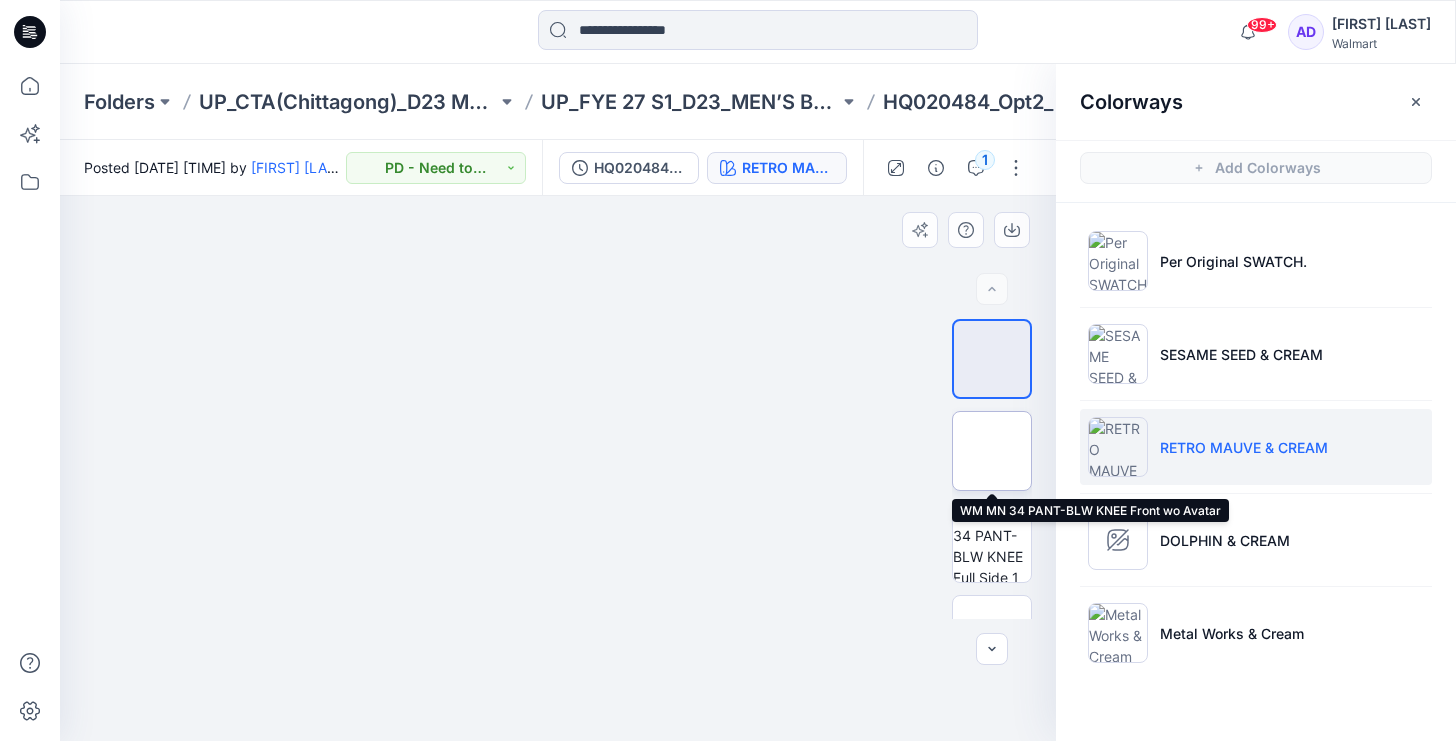 click at bounding box center [992, 451] 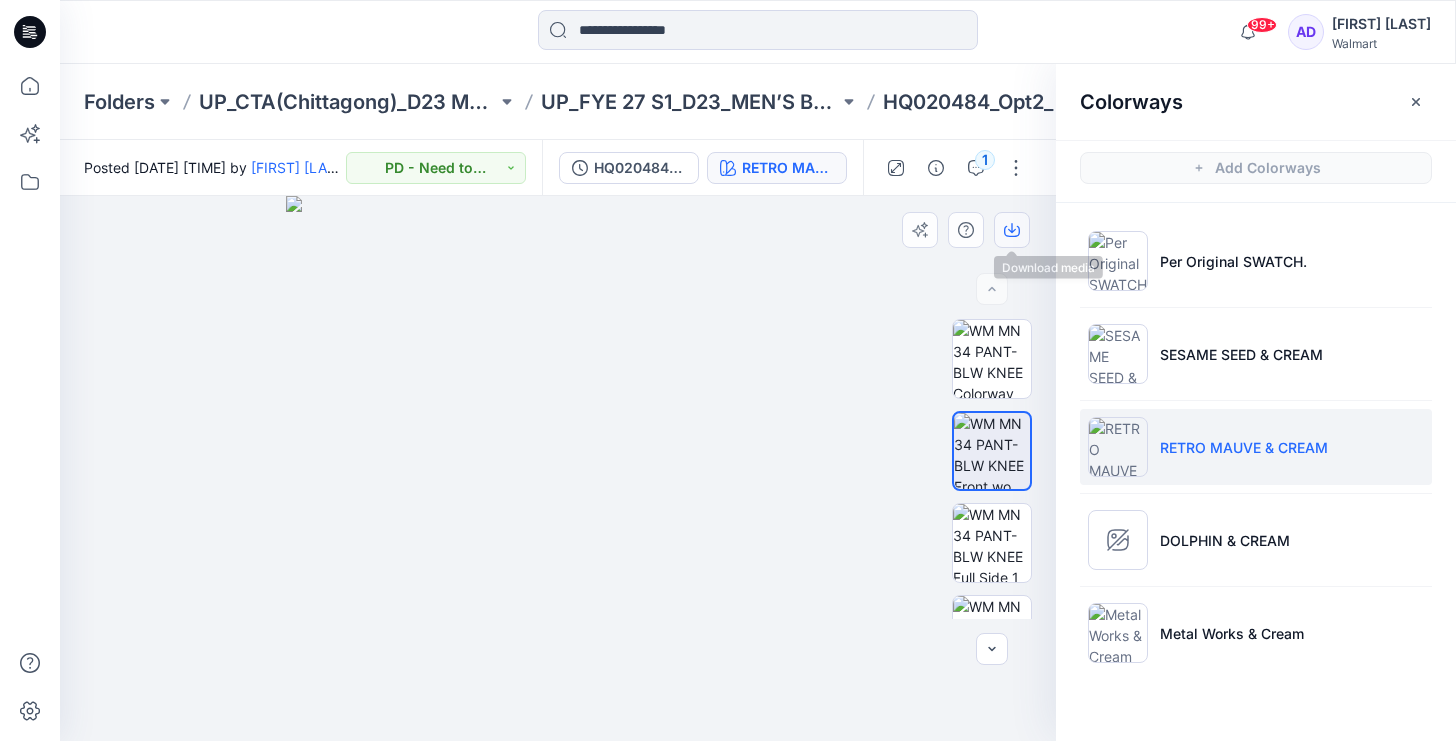 click 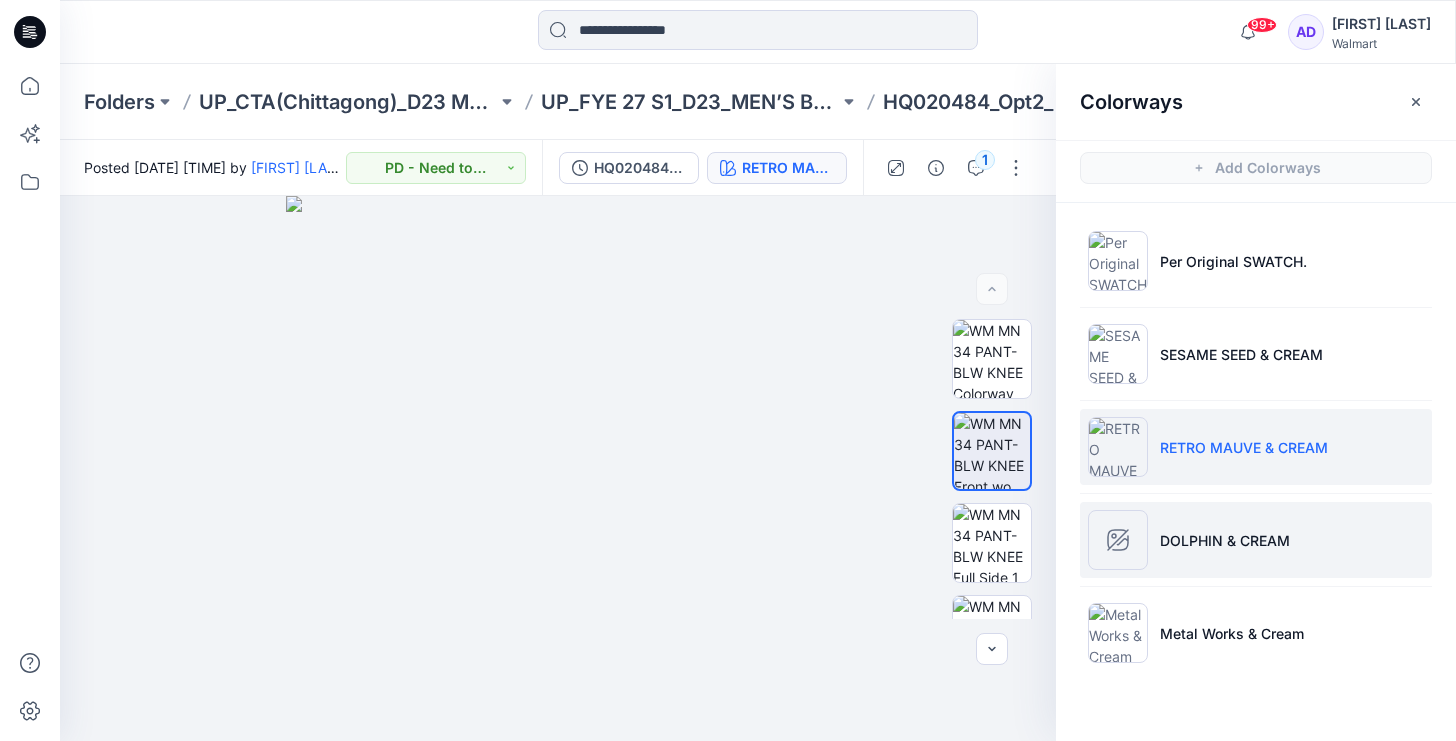 click on "DOLPHIN & CREAM" at bounding box center (1256, 540) 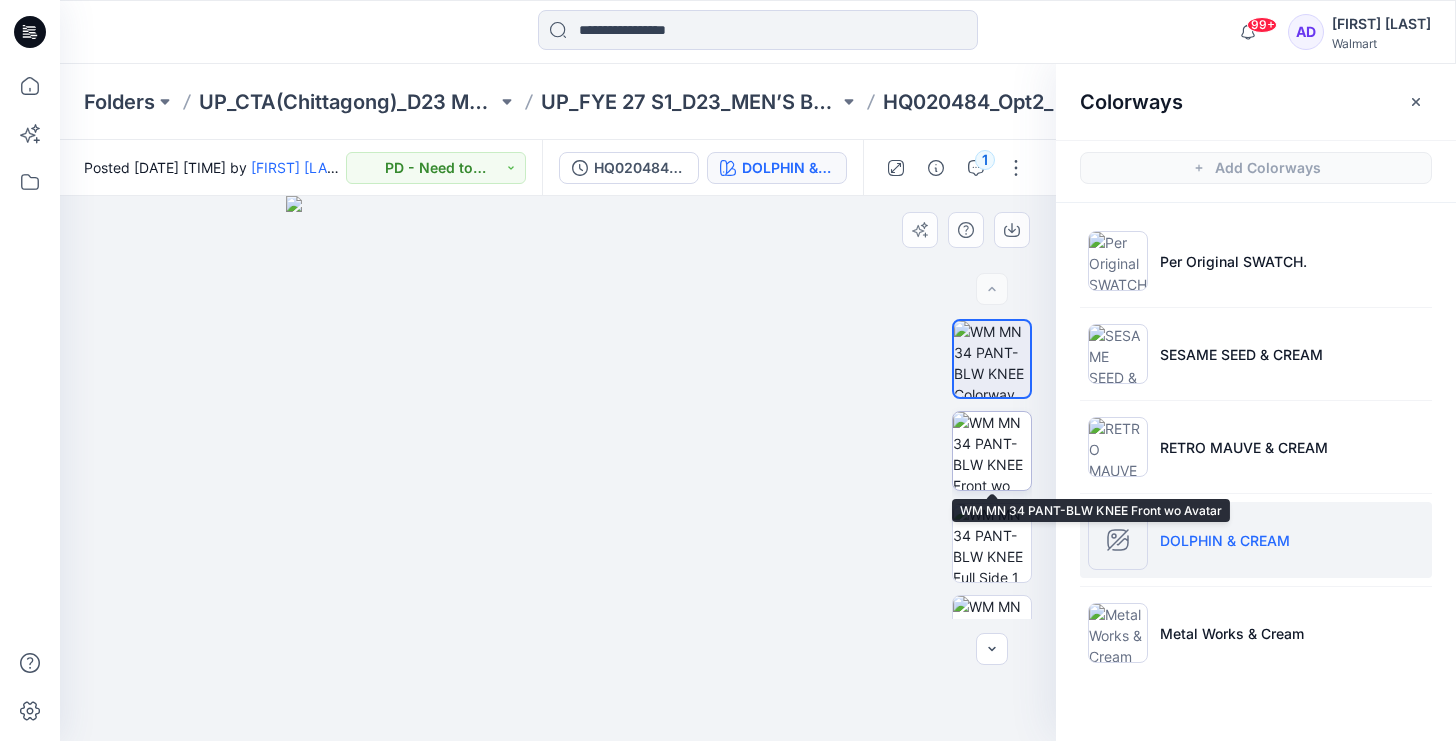click at bounding box center (992, 451) 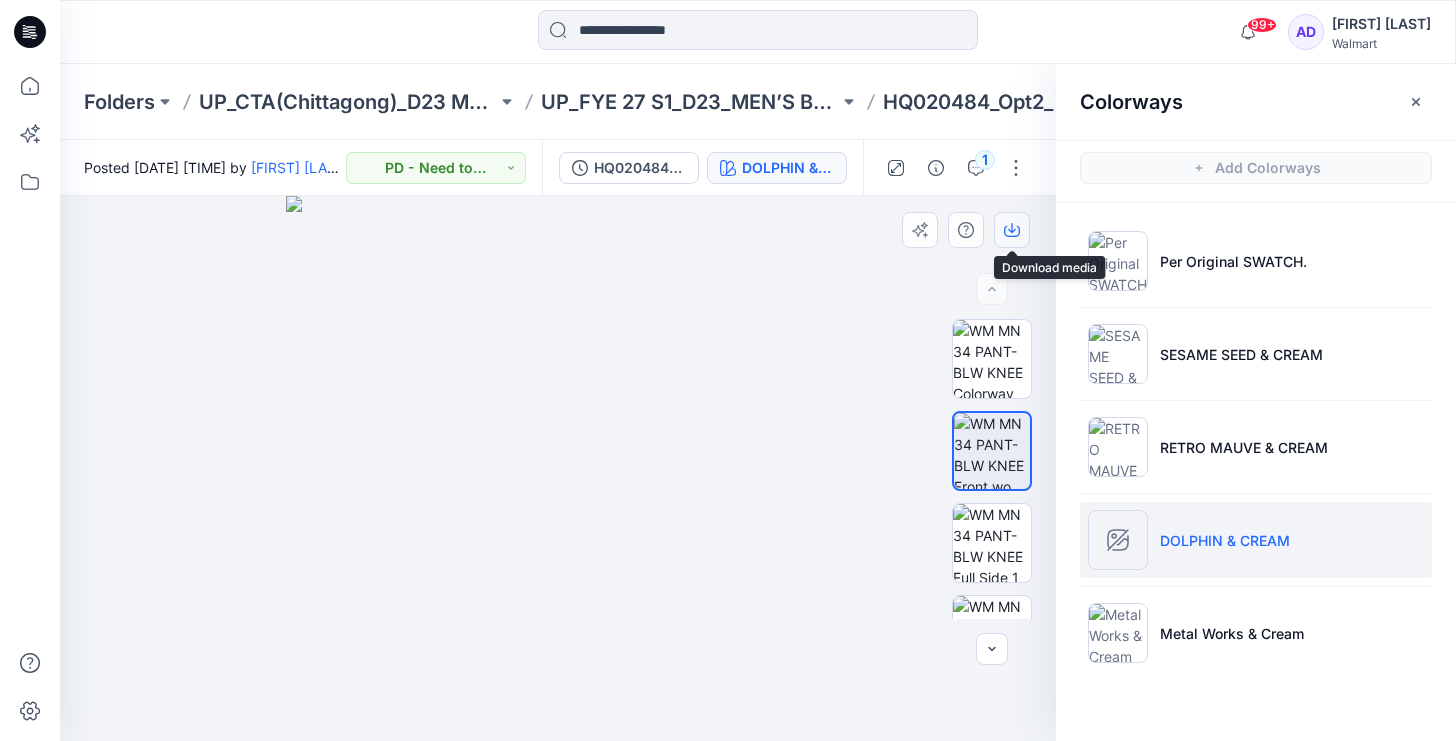 click 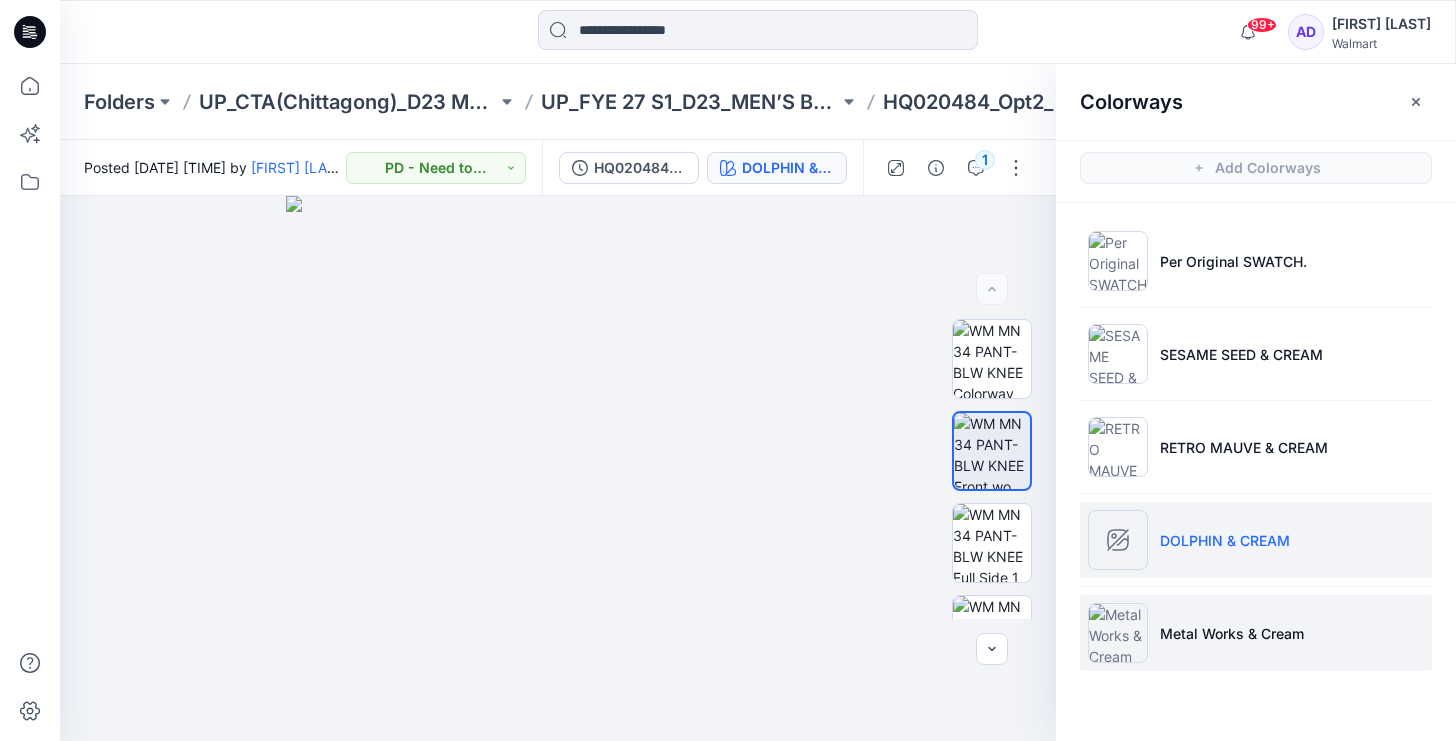 click on "Metal Works & Cream" at bounding box center (1256, 633) 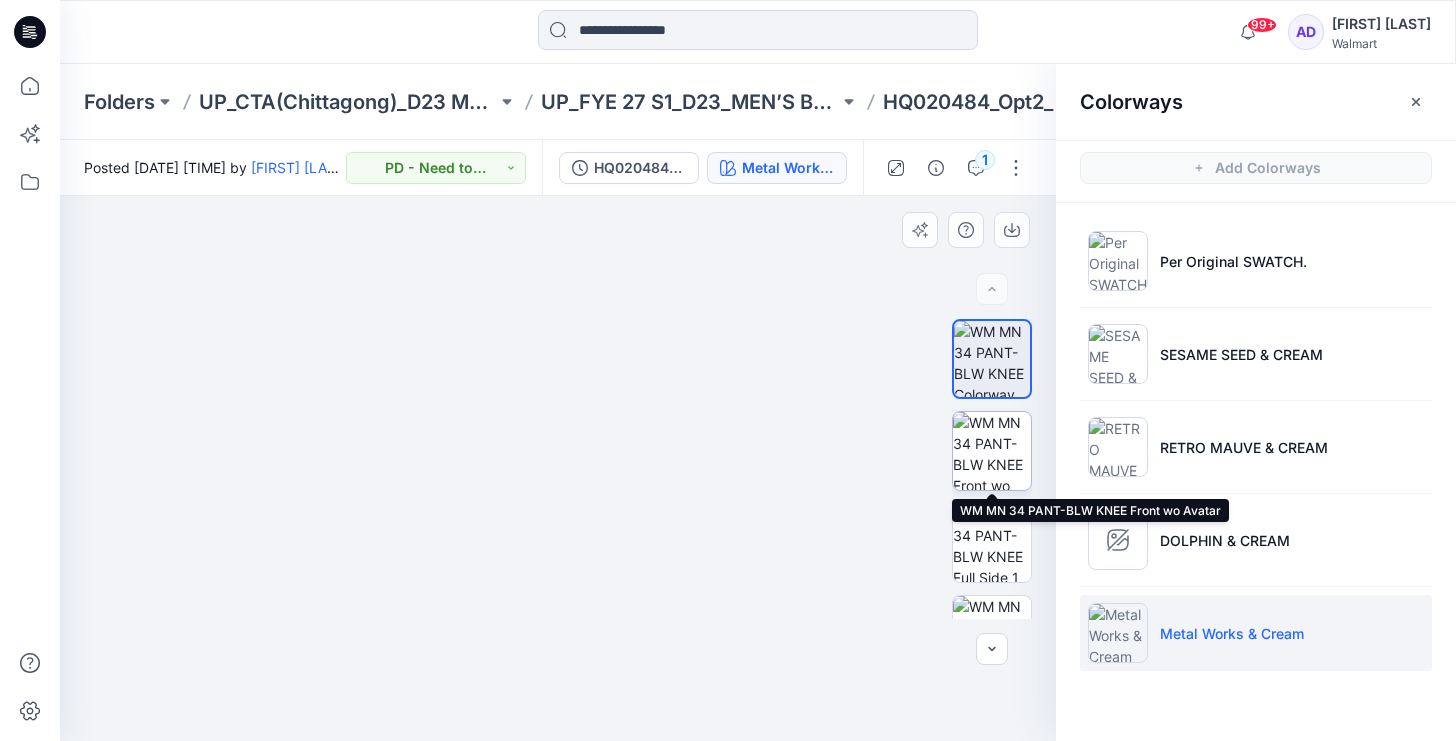 click at bounding box center (992, 451) 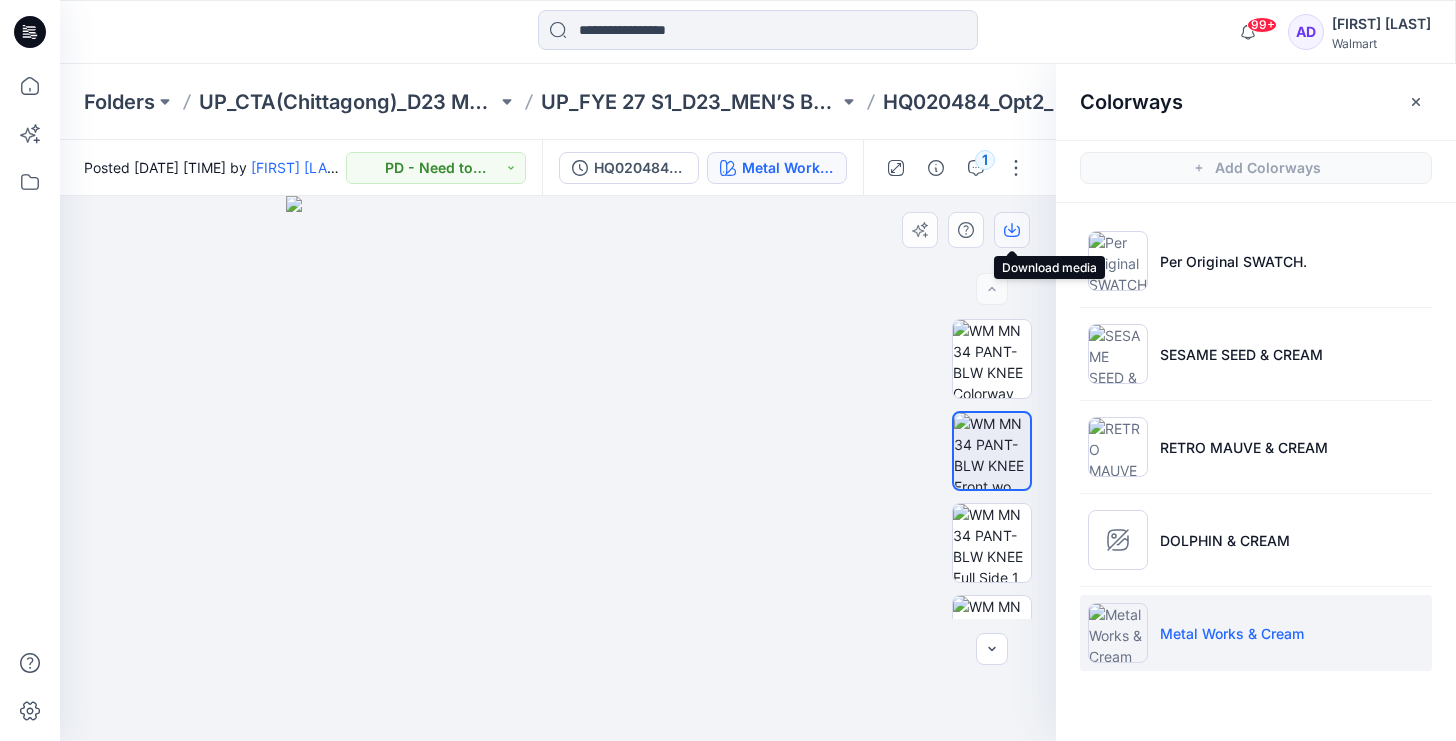 click 